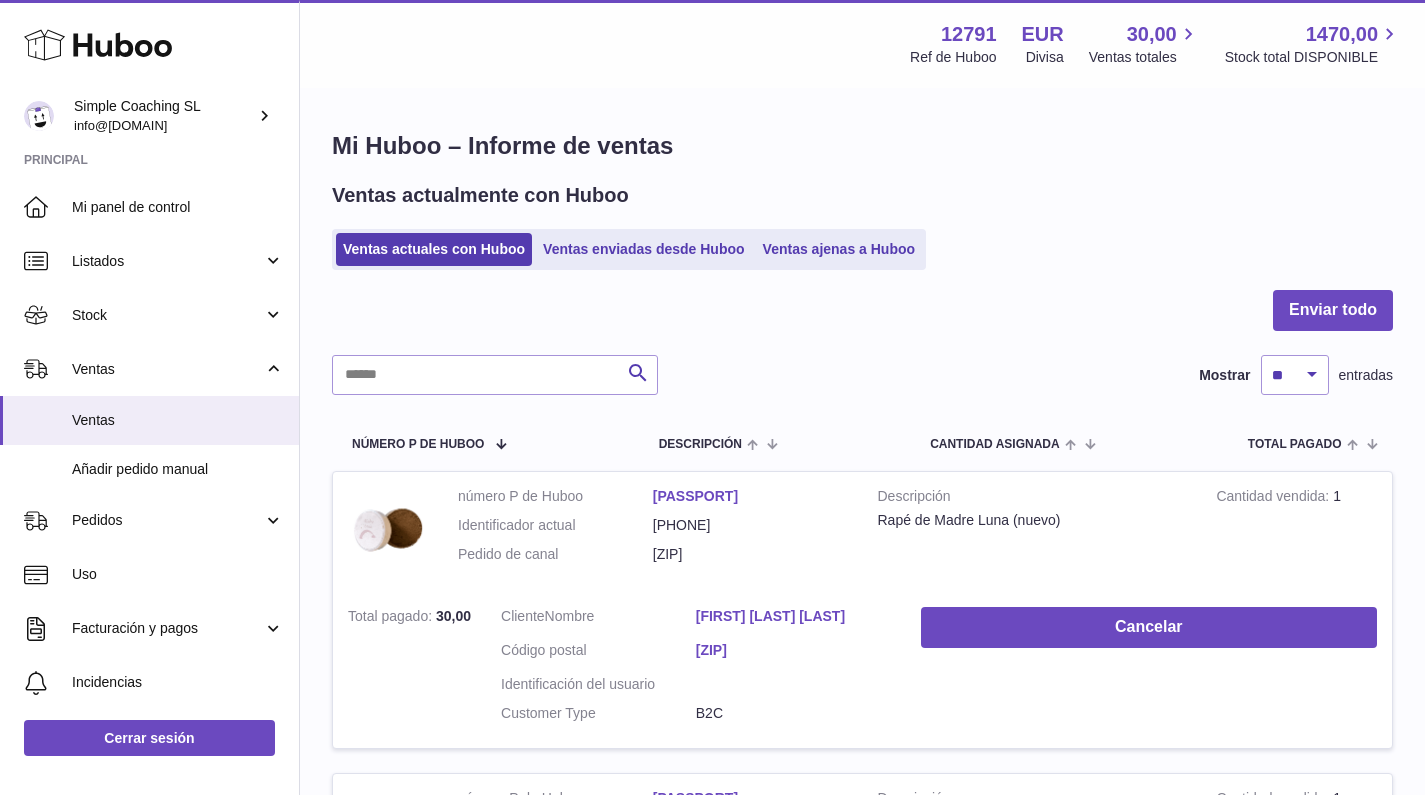 scroll, scrollTop: 0, scrollLeft: 0, axis: both 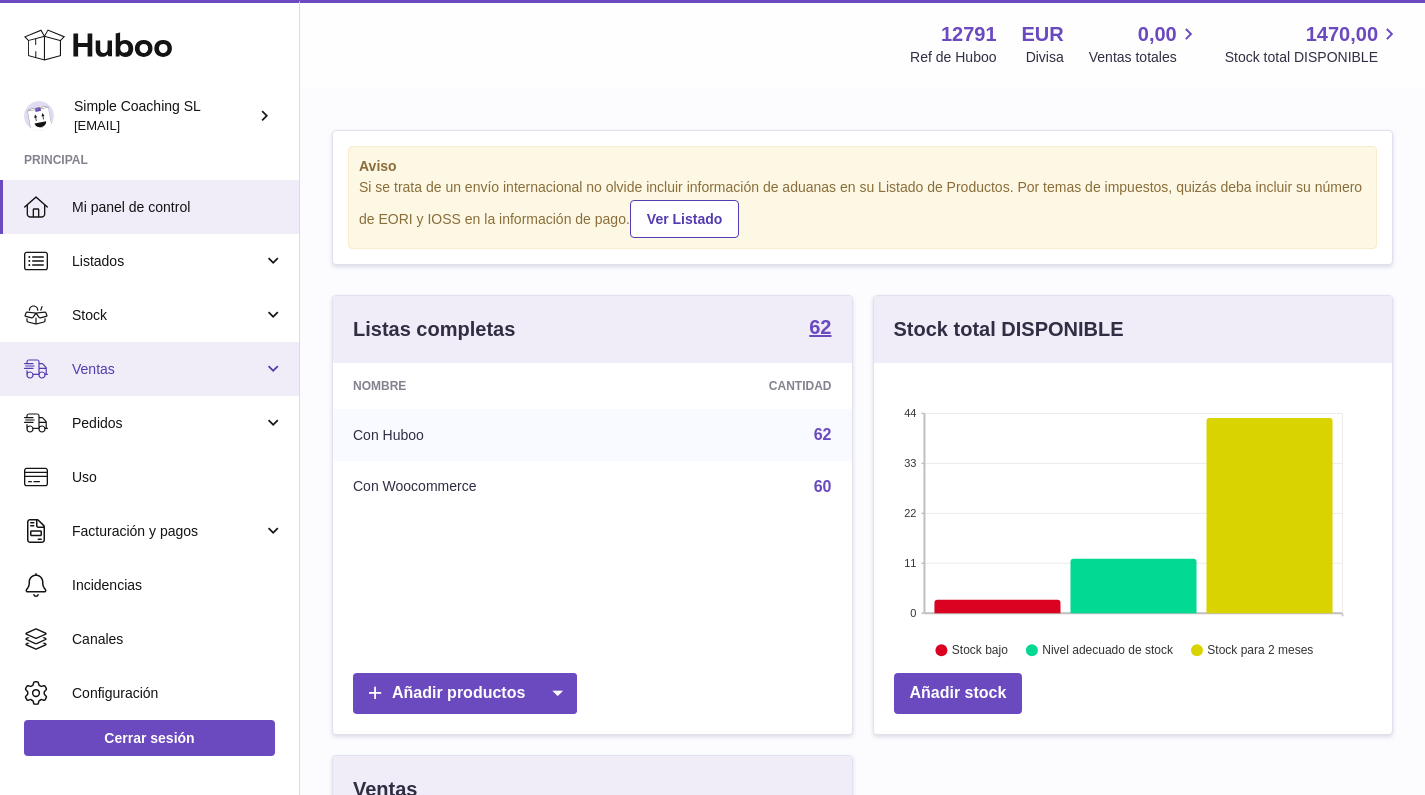 click on "Ventas" at bounding box center [167, 369] 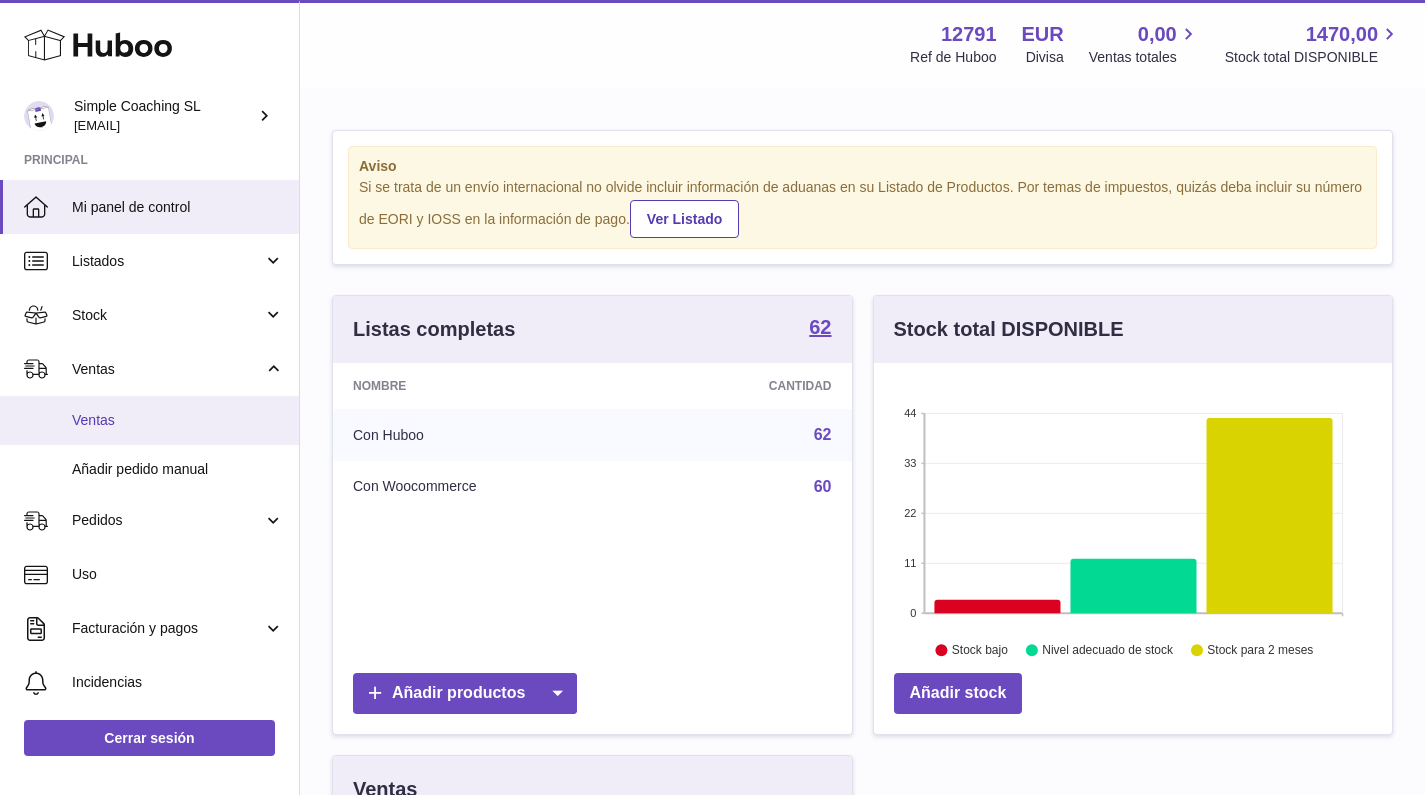 click on "Ventas" at bounding box center [149, 420] 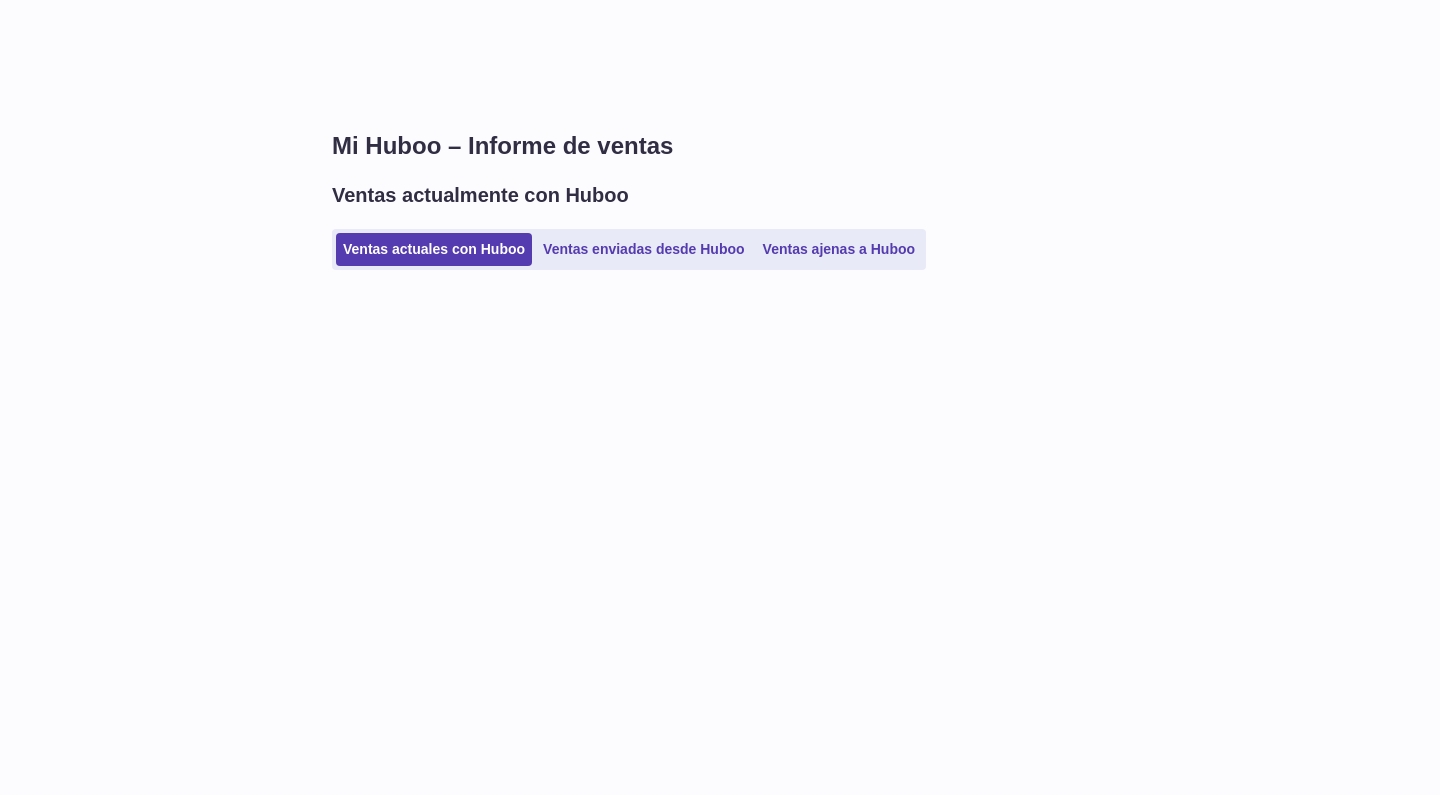 scroll, scrollTop: 0, scrollLeft: 0, axis: both 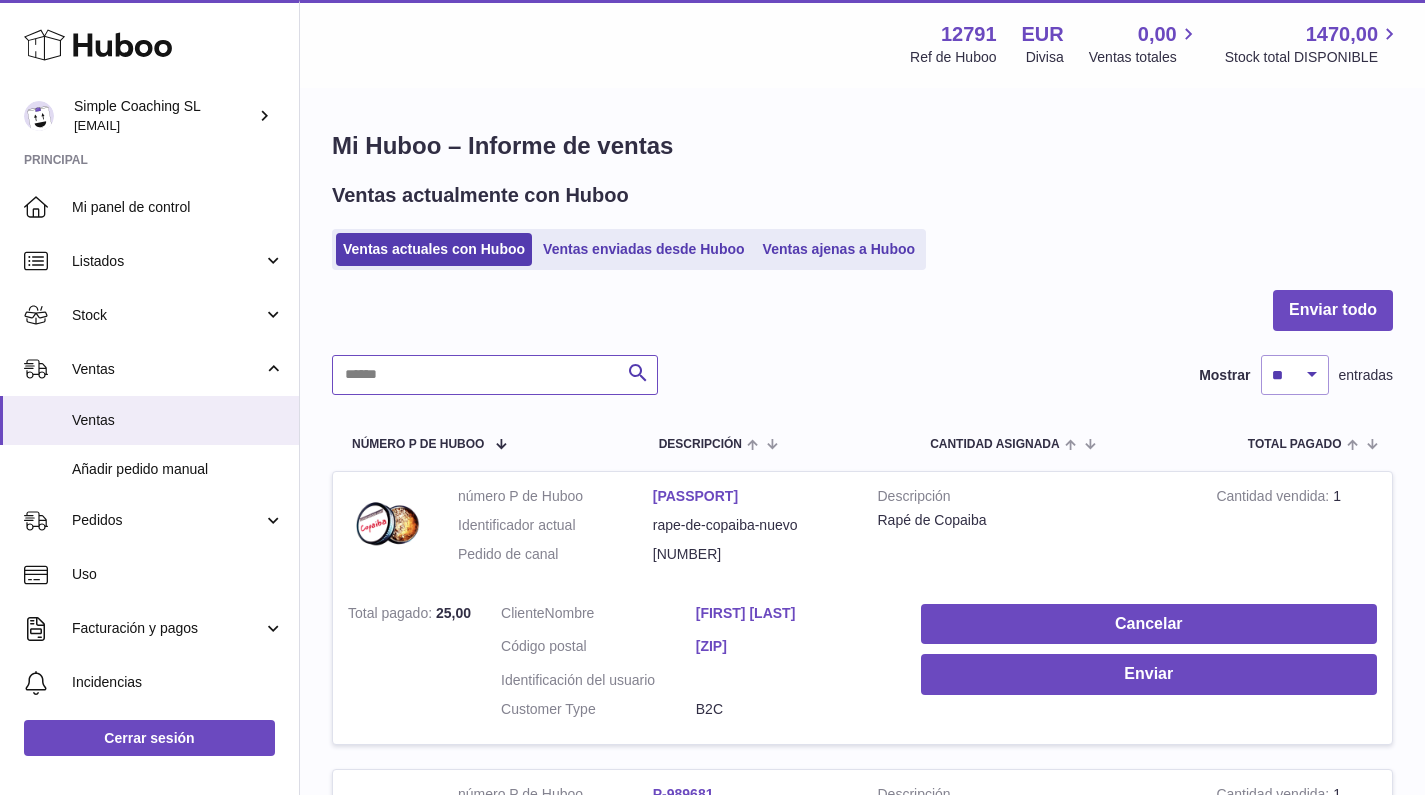click at bounding box center (495, 375) 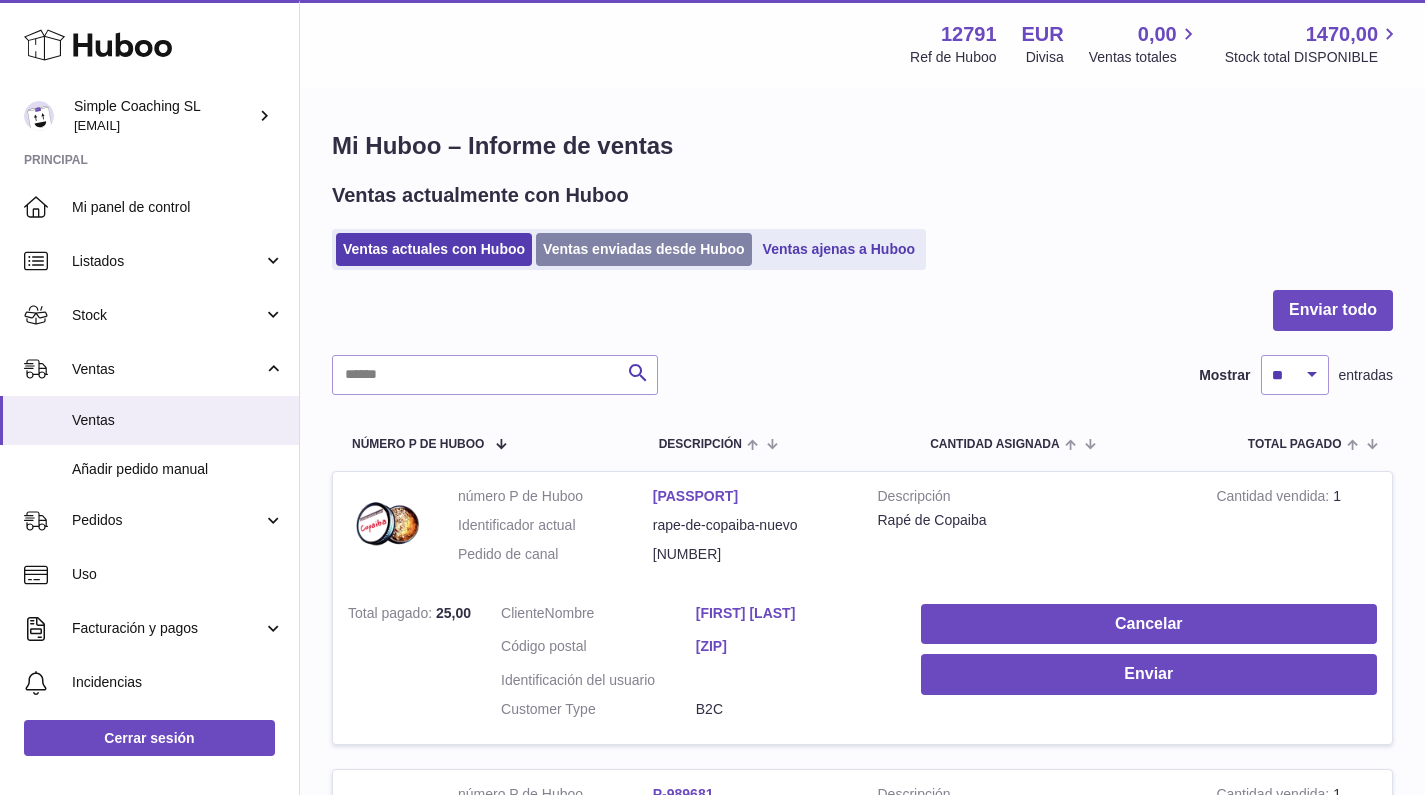 click on "Ventas enviadas desde Huboo" at bounding box center (644, 249) 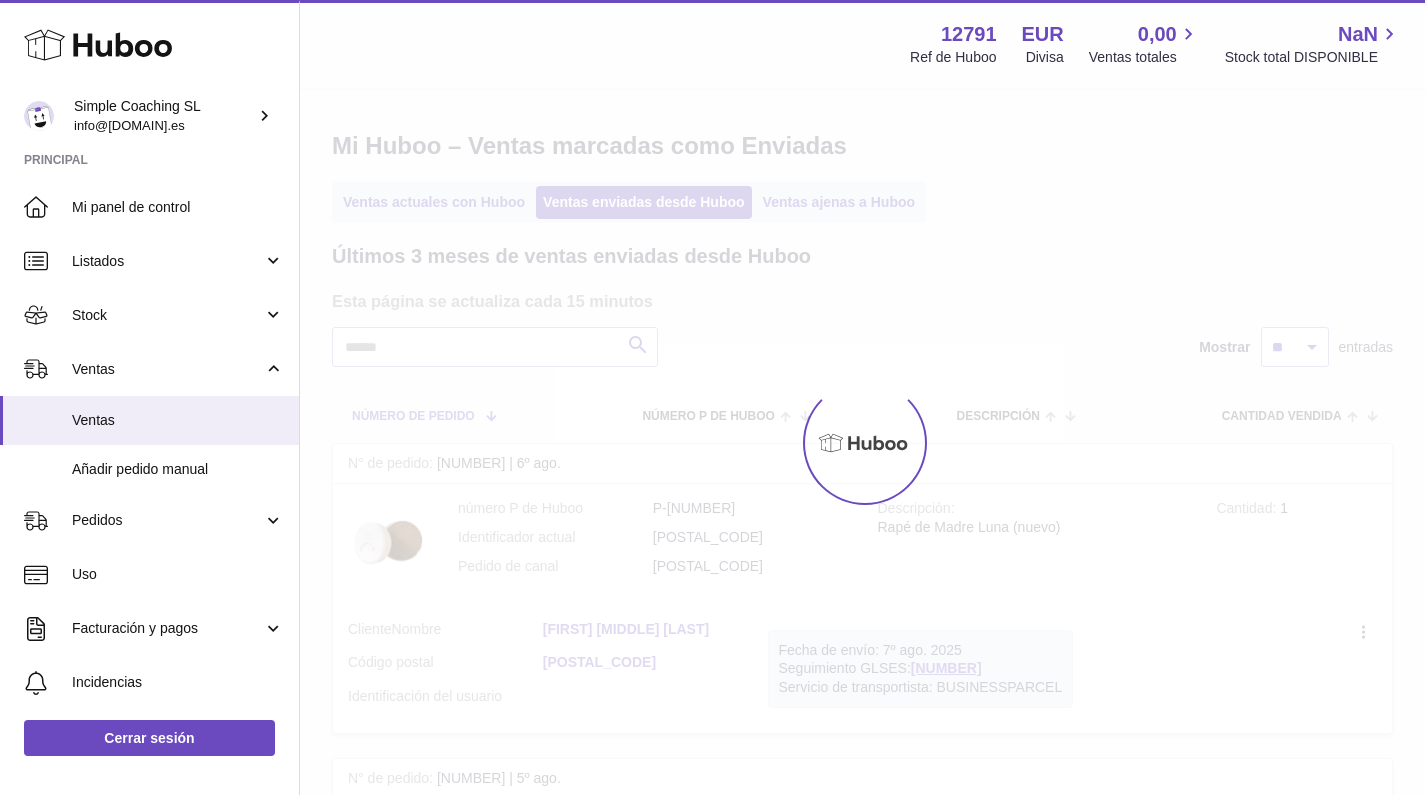 scroll, scrollTop: 0, scrollLeft: 0, axis: both 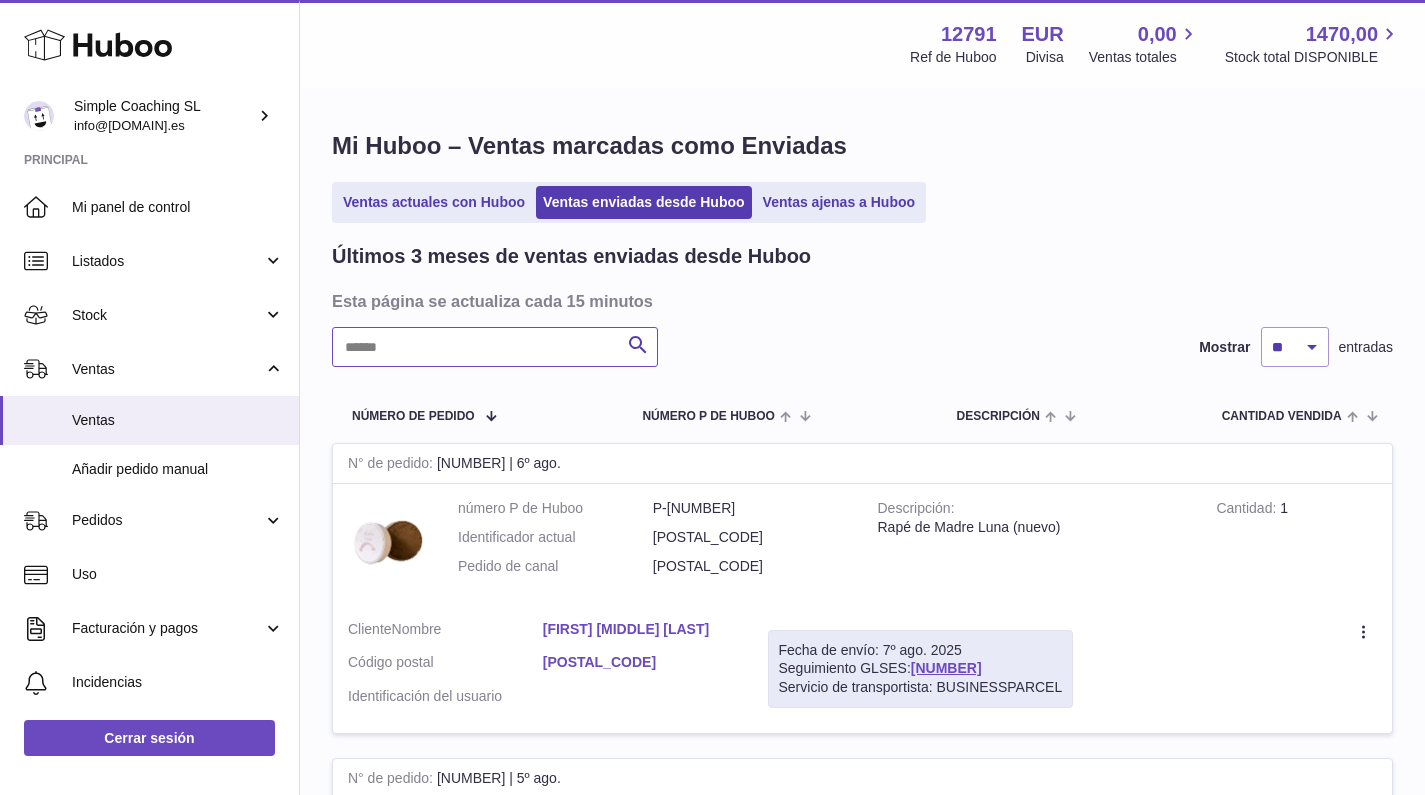 click at bounding box center (495, 347) 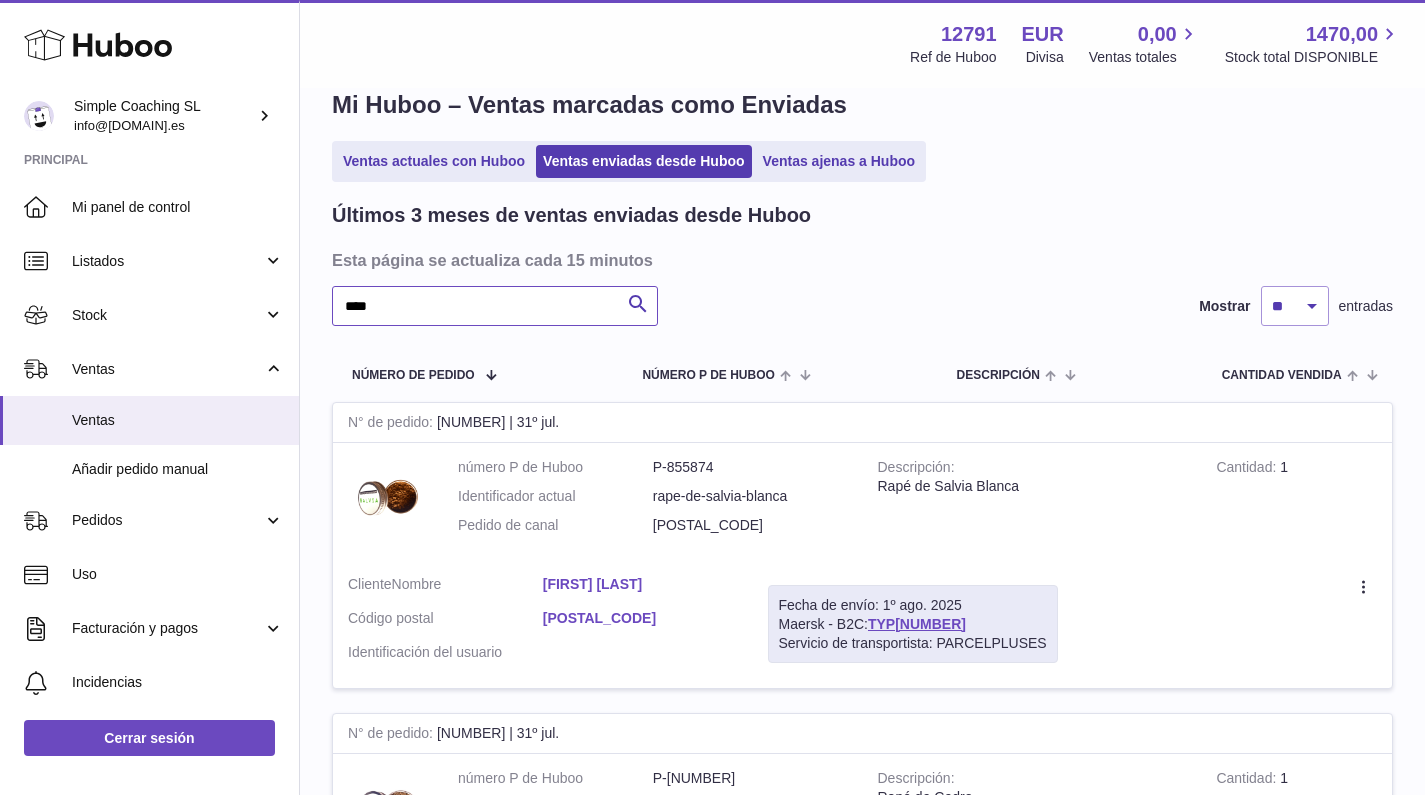 scroll, scrollTop: 77, scrollLeft: 0, axis: vertical 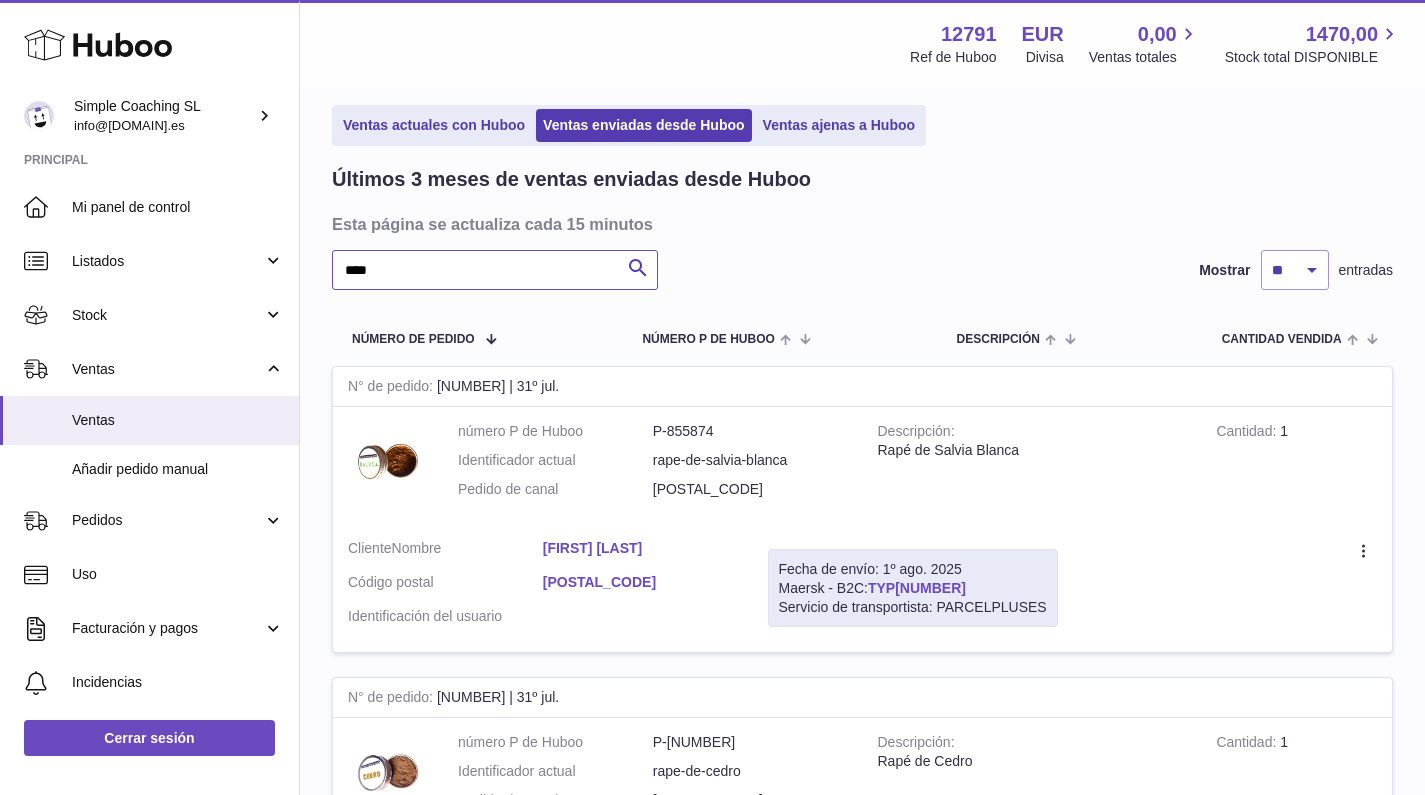 type on "****" 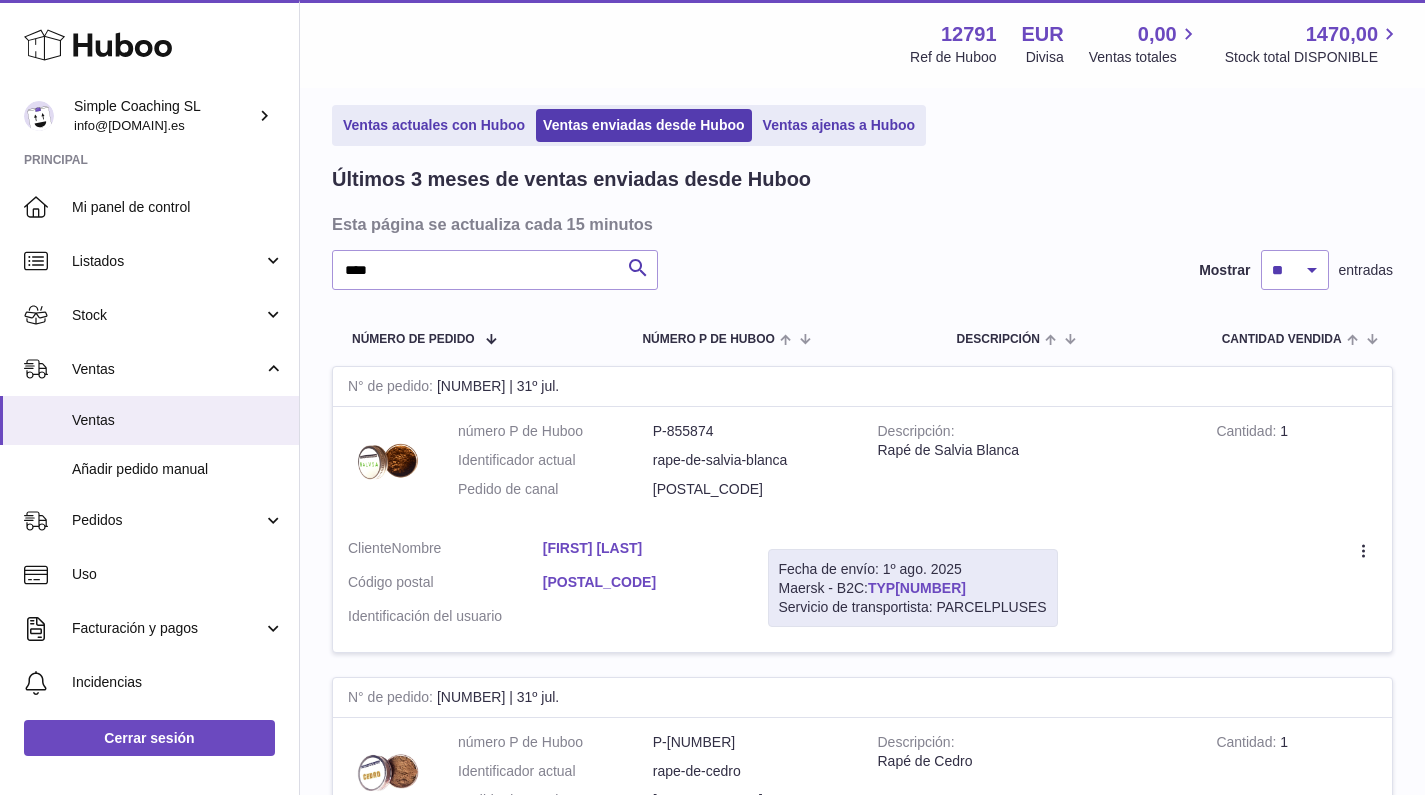 click on "TYPQV2G00035168" at bounding box center (917, 588) 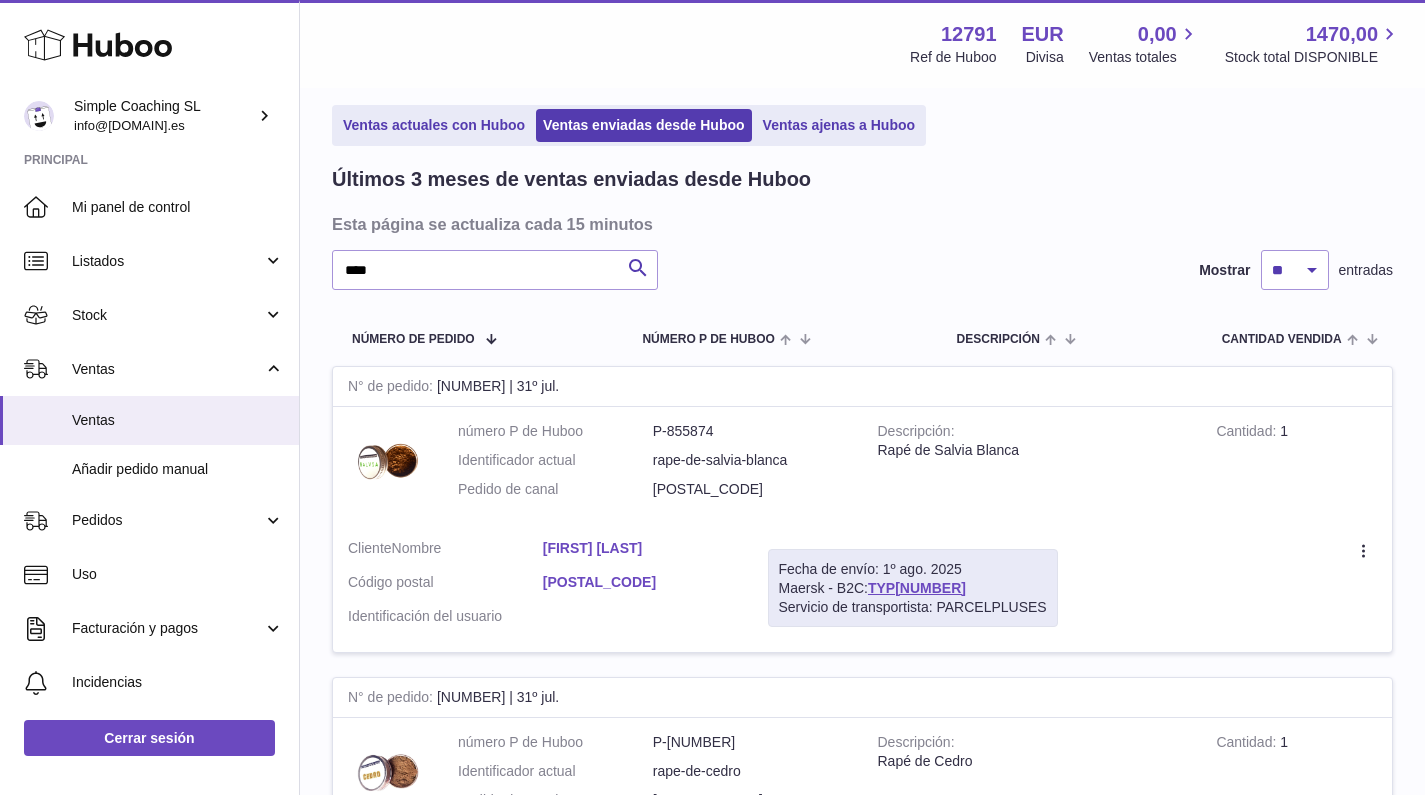 scroll, scrollTop: 0, scrollLeft: 0, axis: both 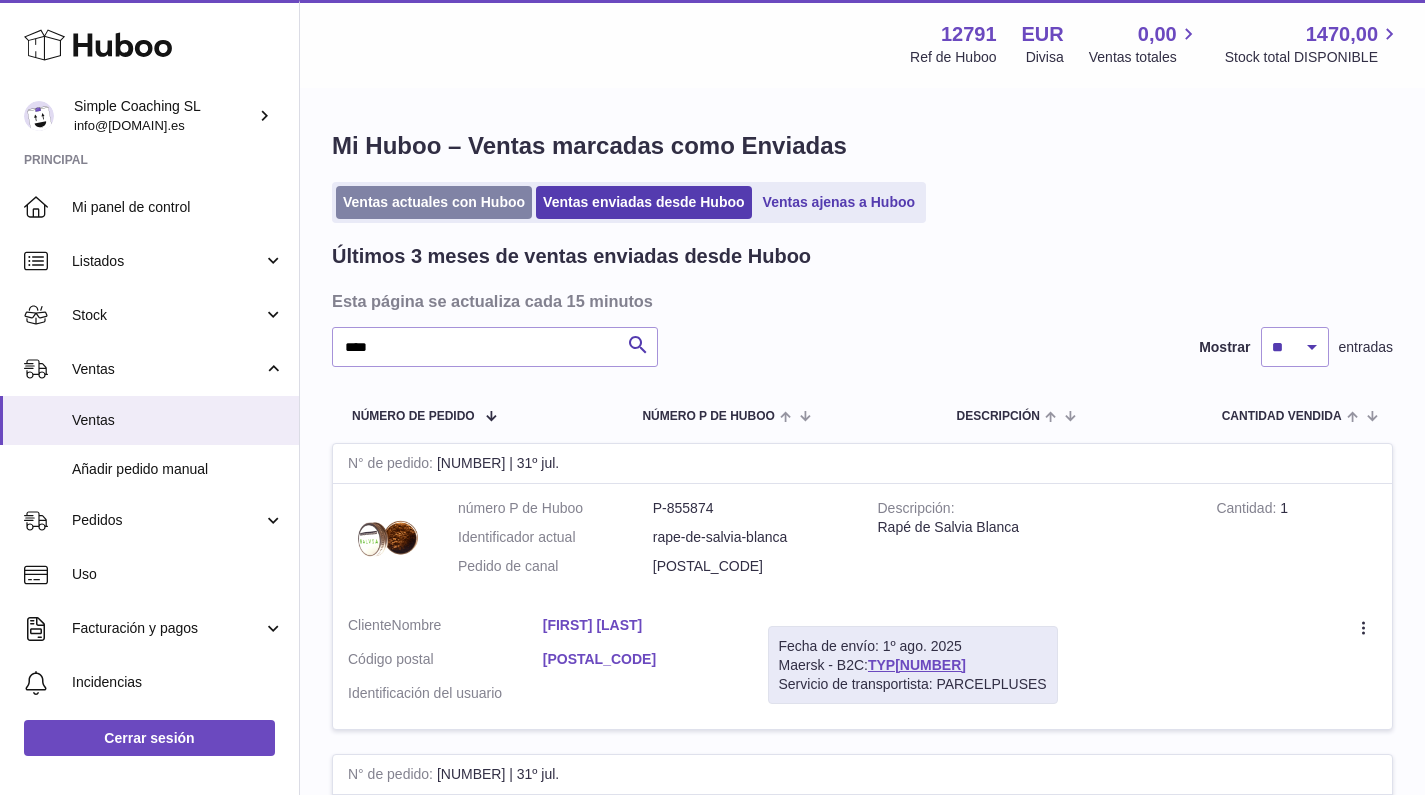 click on "Ventas actuales con Huboo" at bounding box center (434, 202) 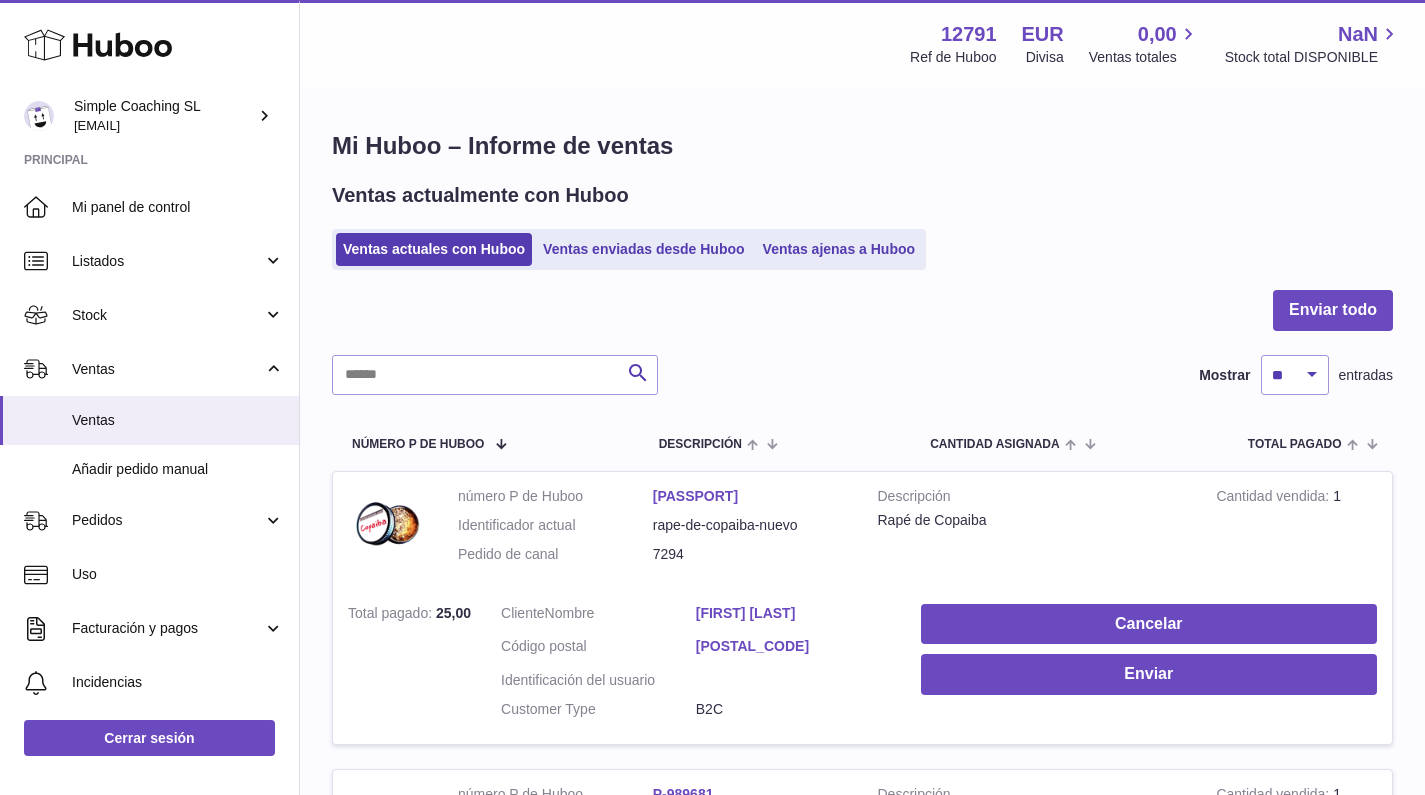scroll, scrollTop: 0, scrollLeft: 0, axis: both 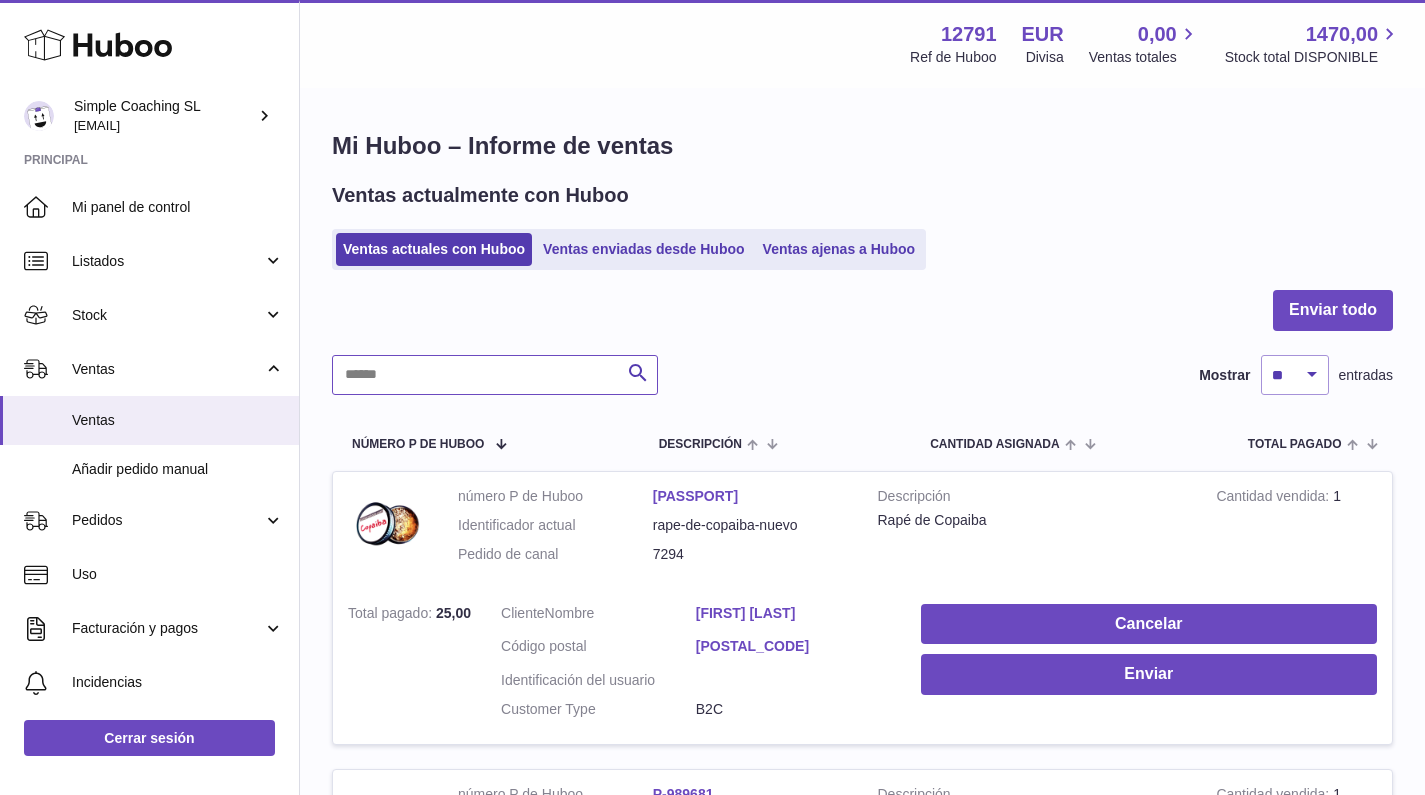 click at bounding box center (495, 375) 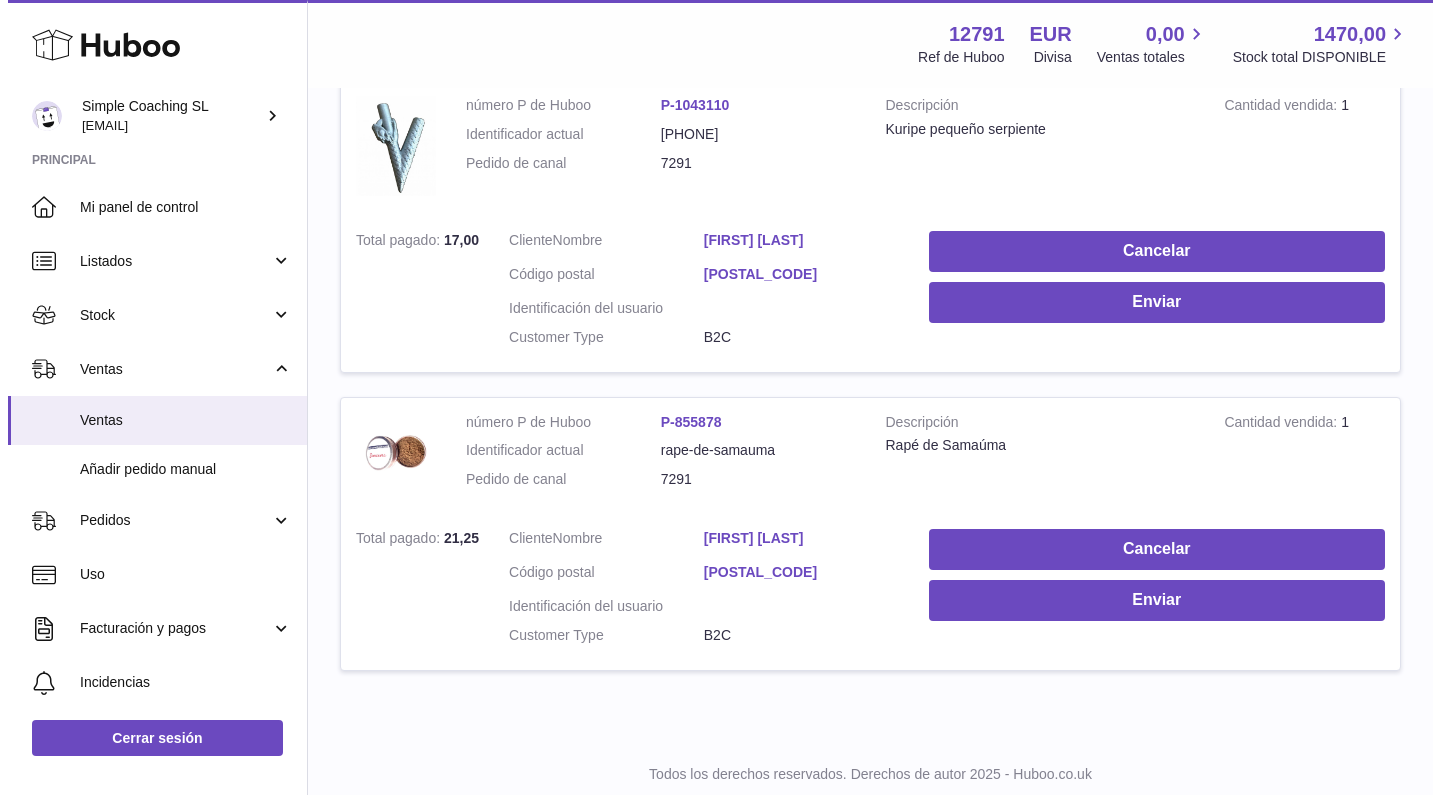scroll, scrollTop: 433, scrollLeft: 0, axis: vertical 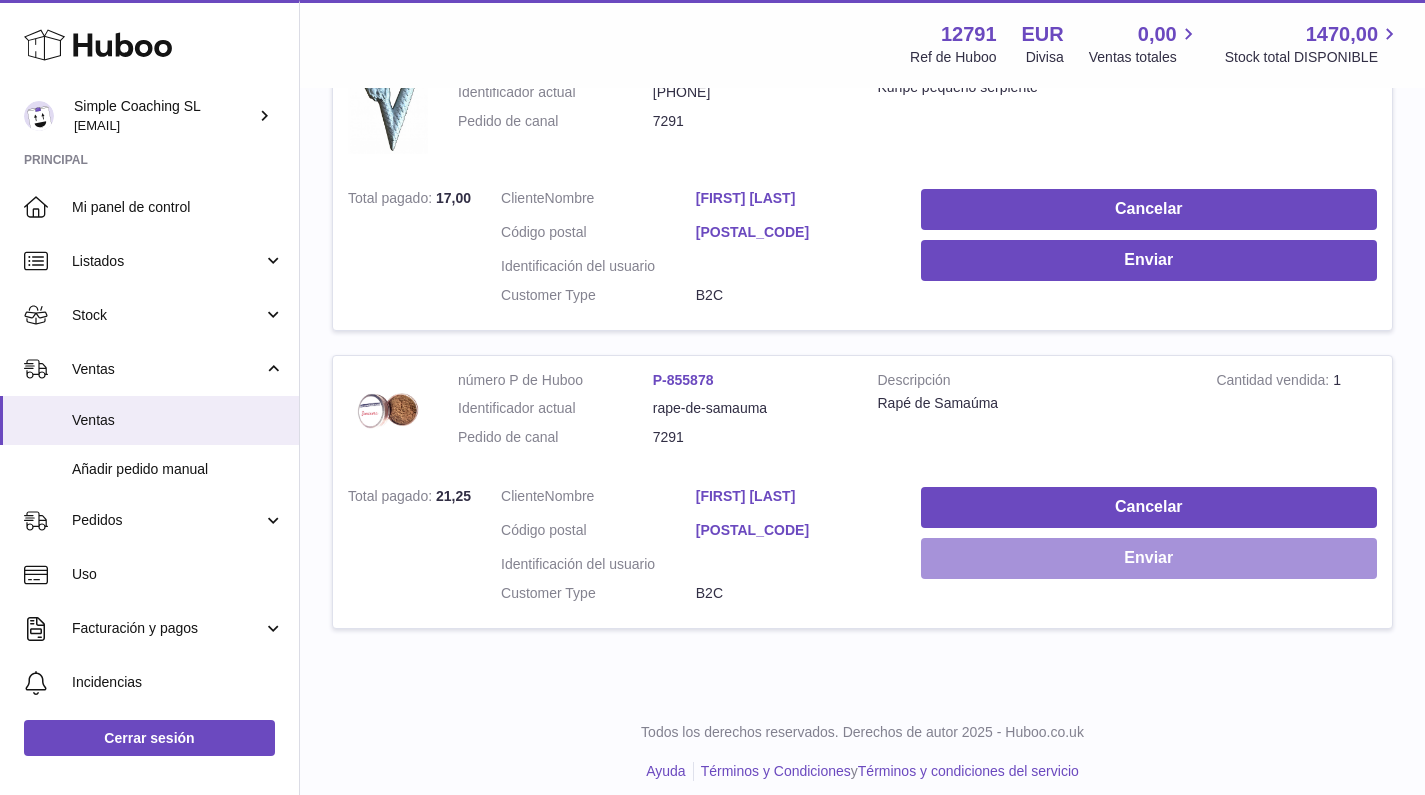 click on "Enviar" at bounding box center [1149, 558] 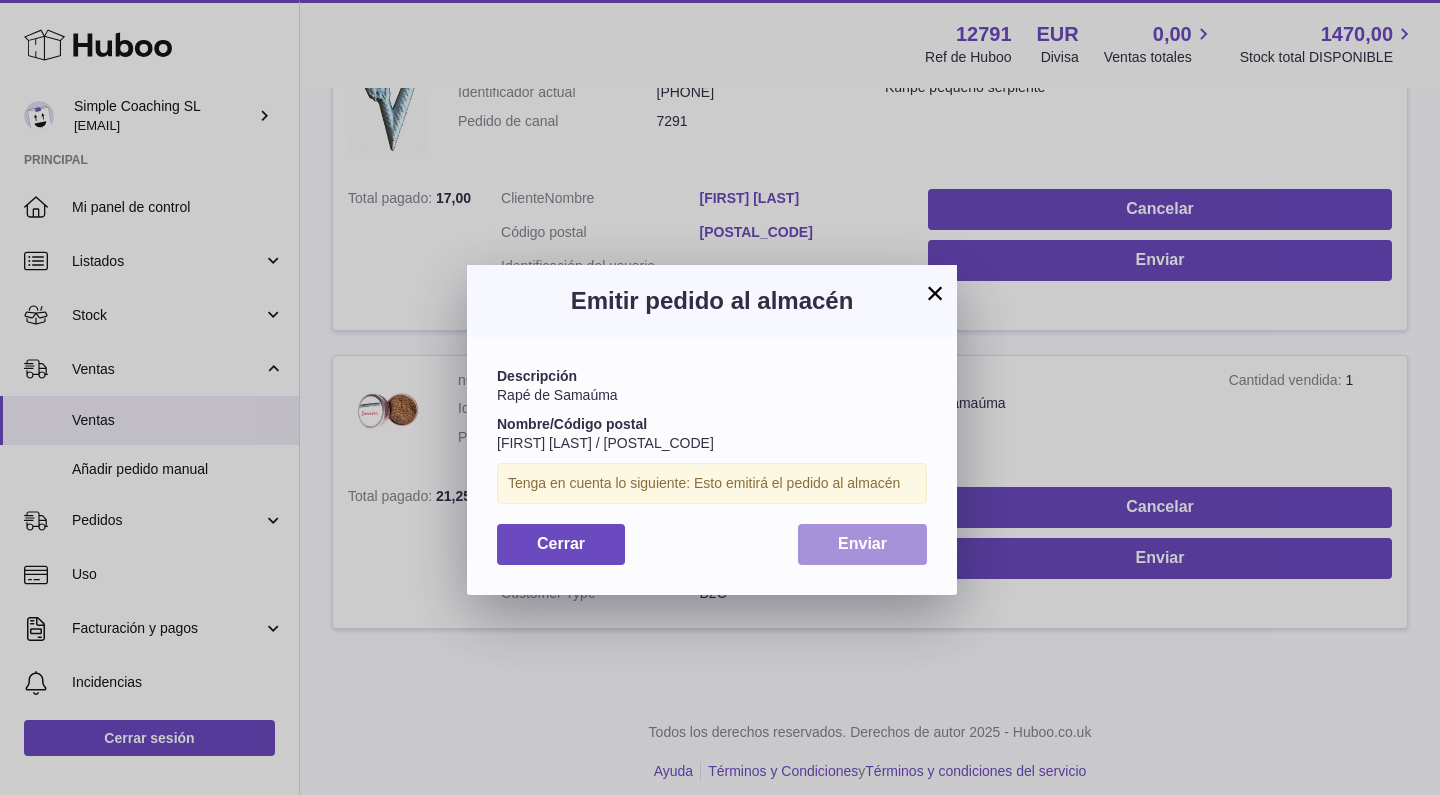 click on "Enviar" at bounding box center (862, 544) 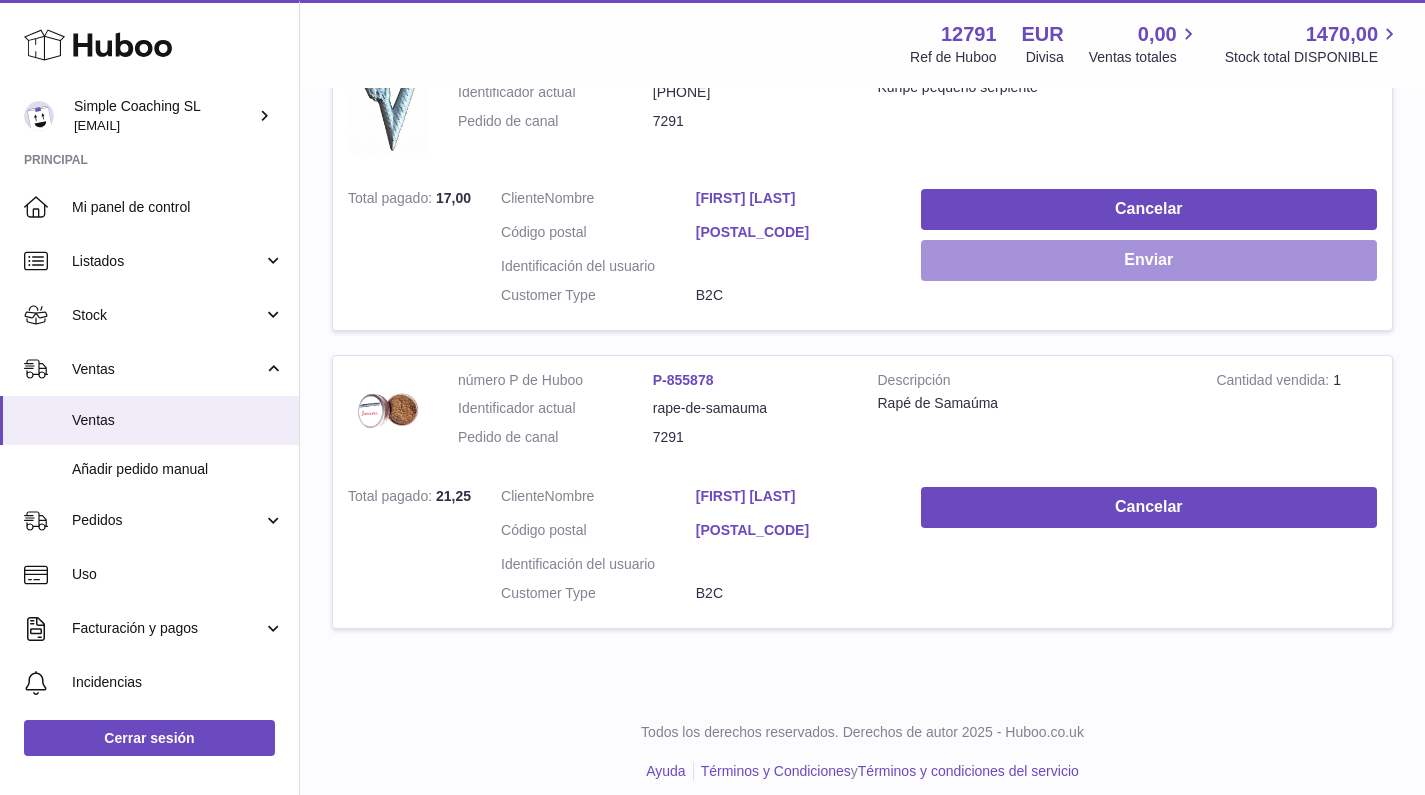 click on "Enviar" at bounding box center (1149, 260) 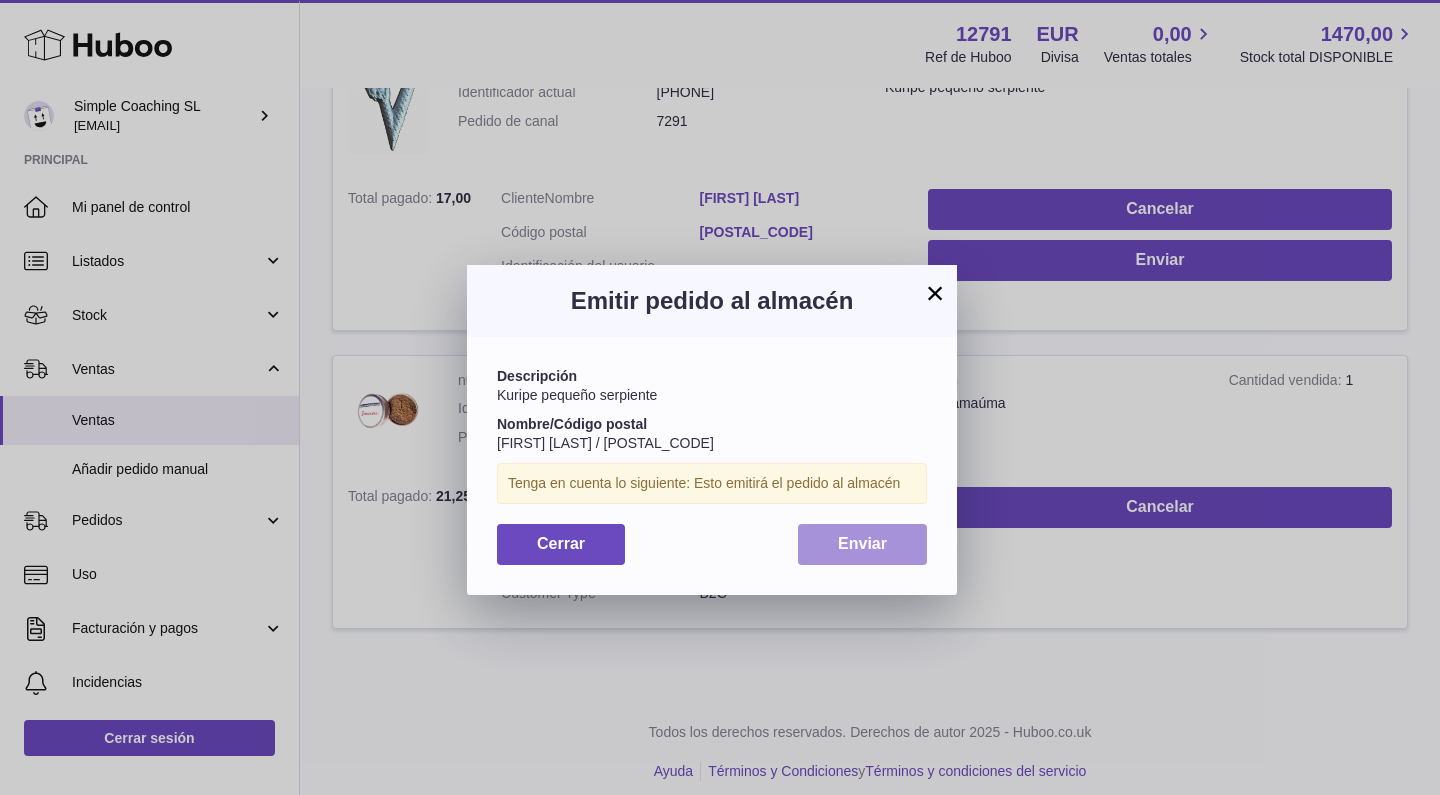 click on "Enviar" at bounding box center [862, 544] 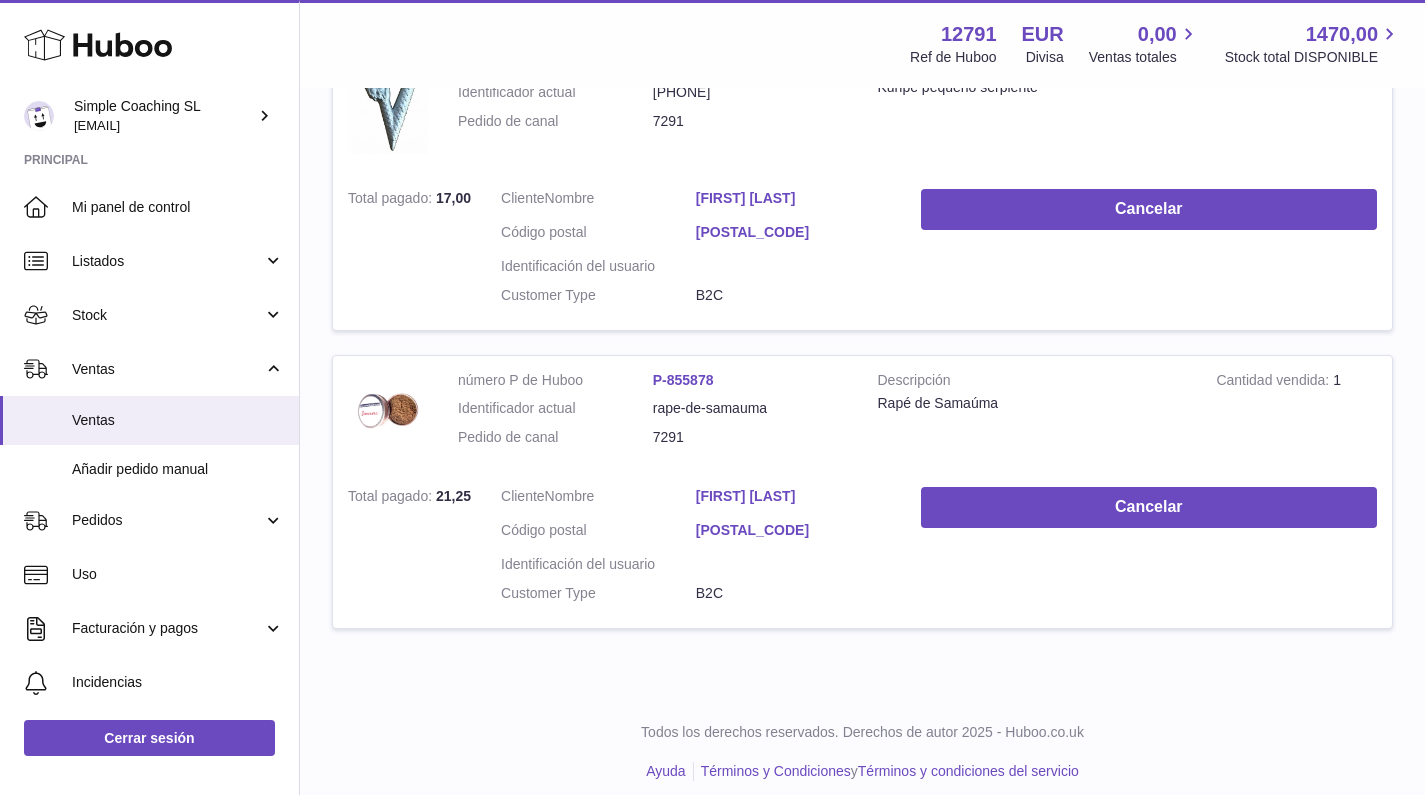 click on "Rodrigo Fortuño Morlas" at bounding box center (793, 198) 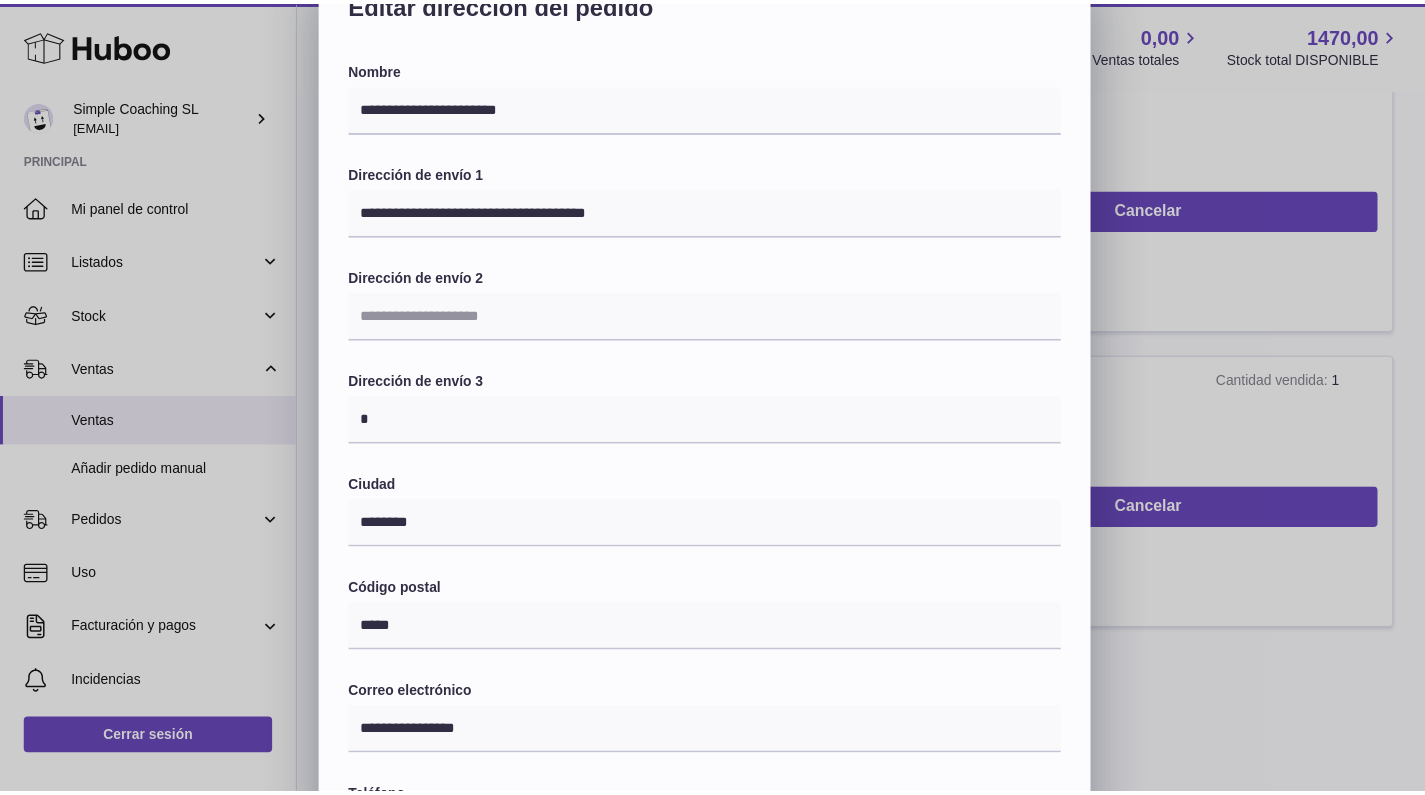 scroll, scrollTop: 0, scrollLeft: 0, axis: both 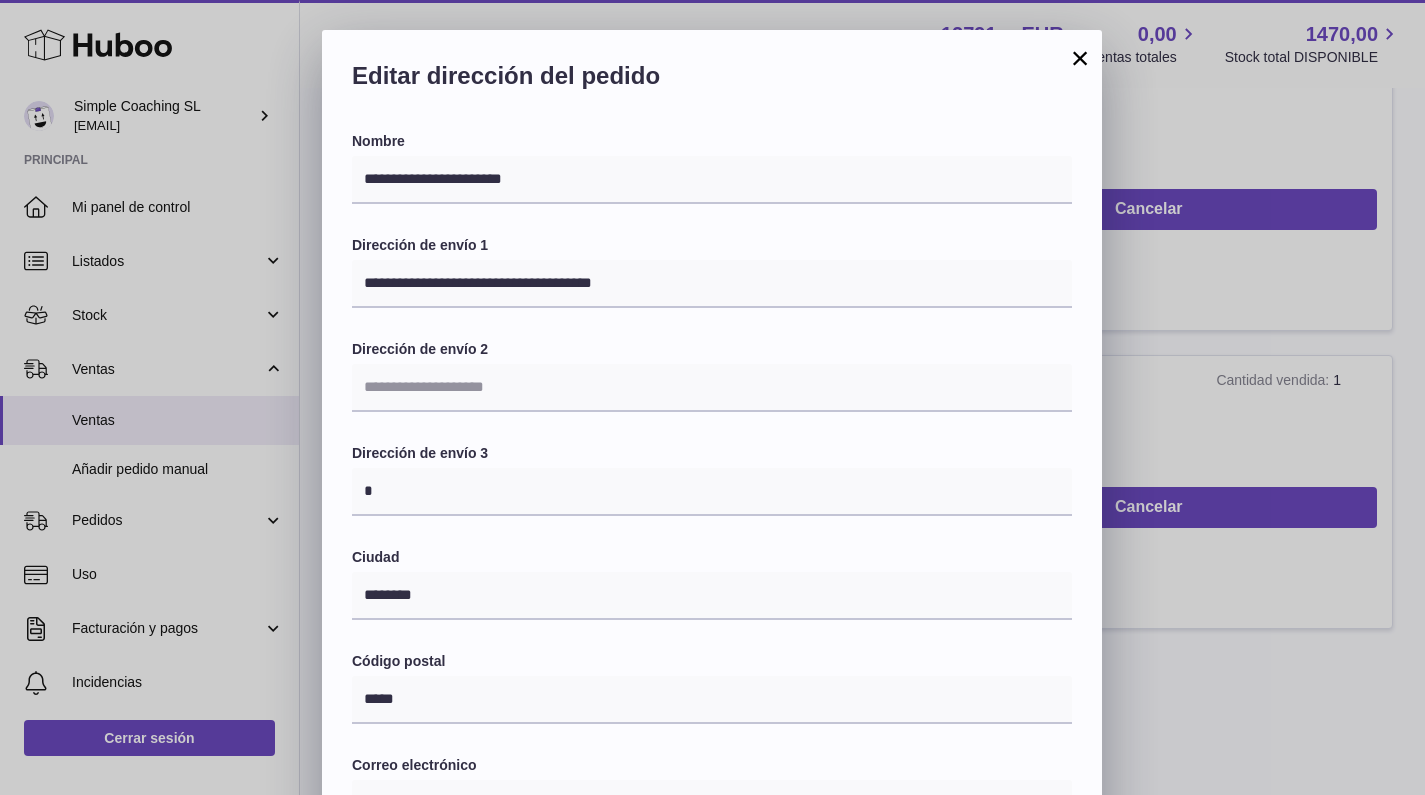 click on "**********" at bounding box center [712, 630] 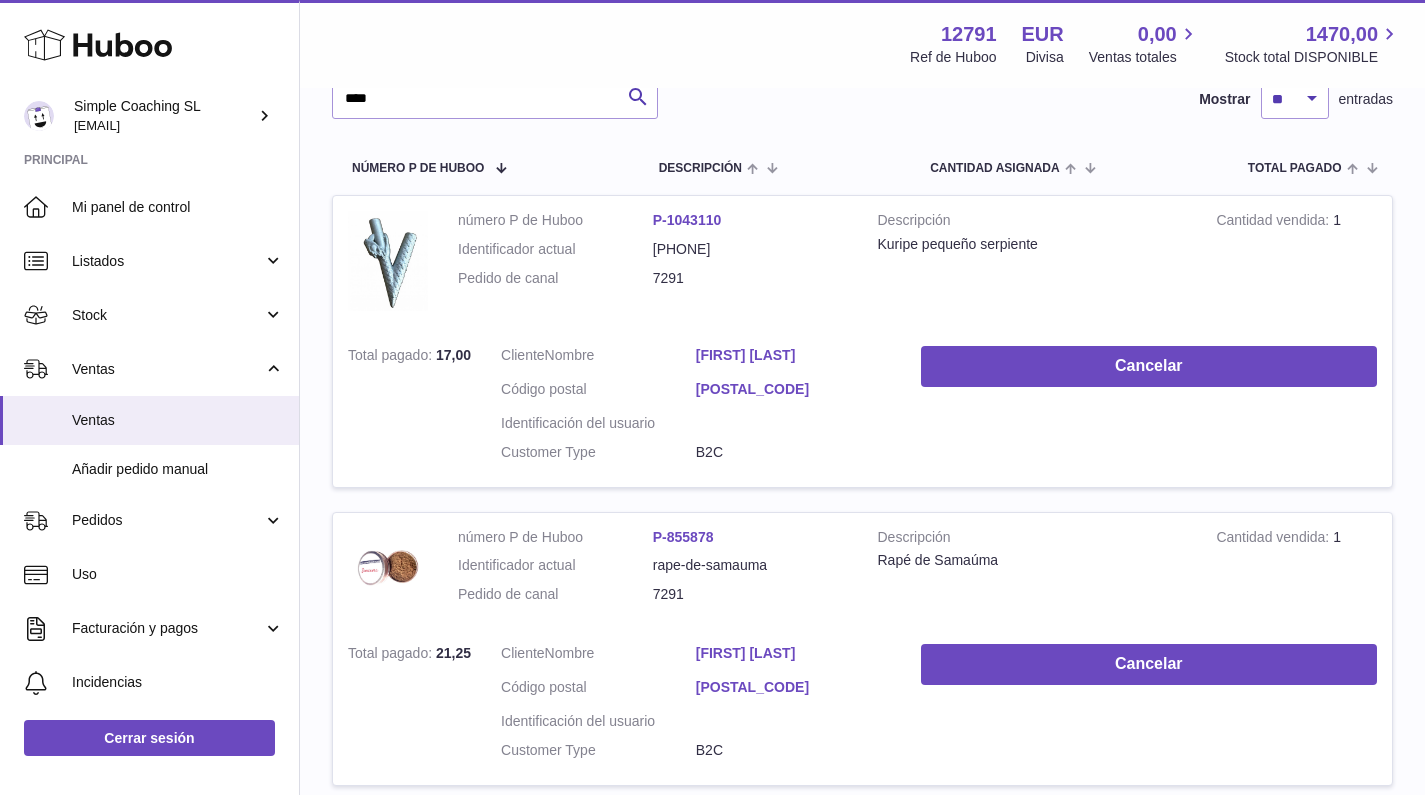 scroll, scrollTop: 0, scrollLeft: 0, axis: both 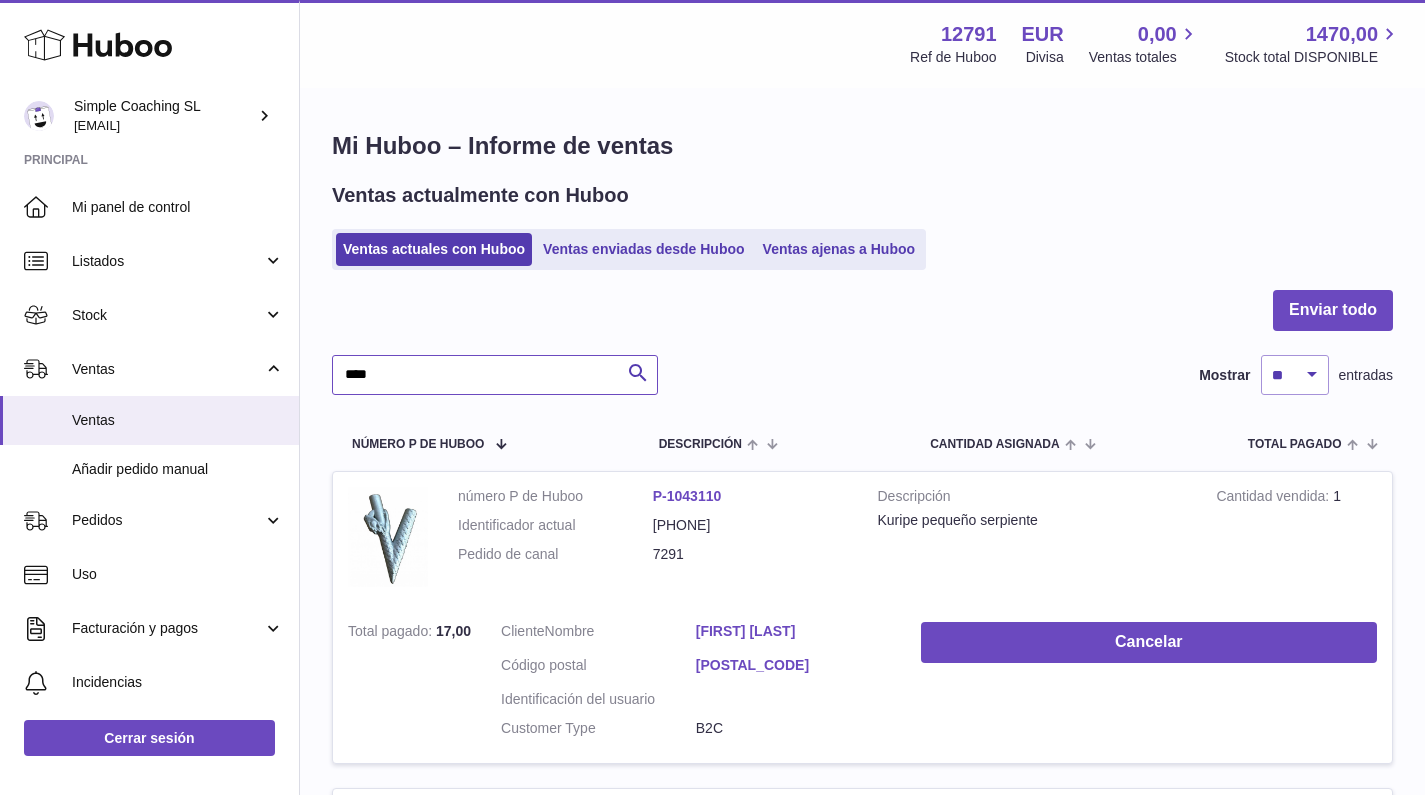 click on "****" at bounding box center (495, 375) 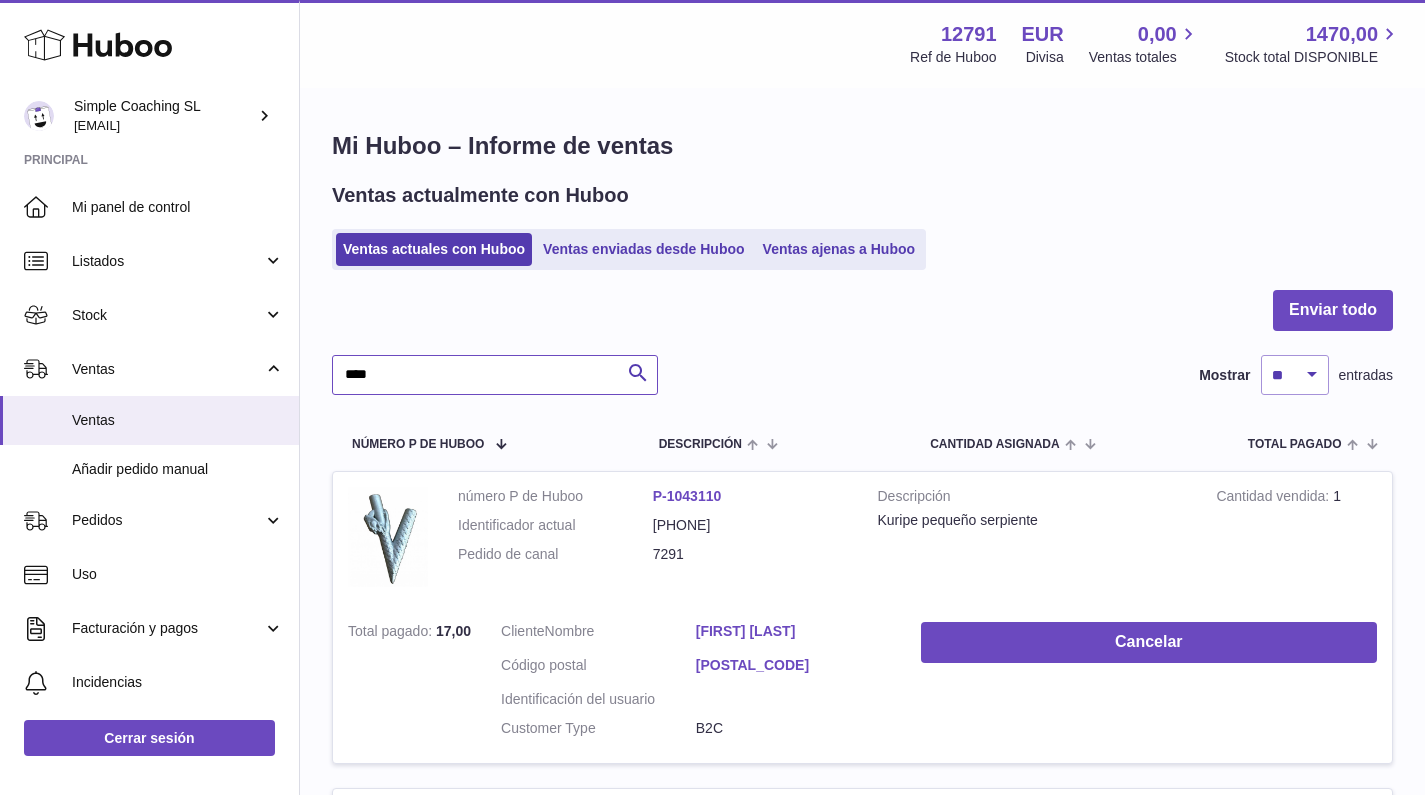 type on "****" 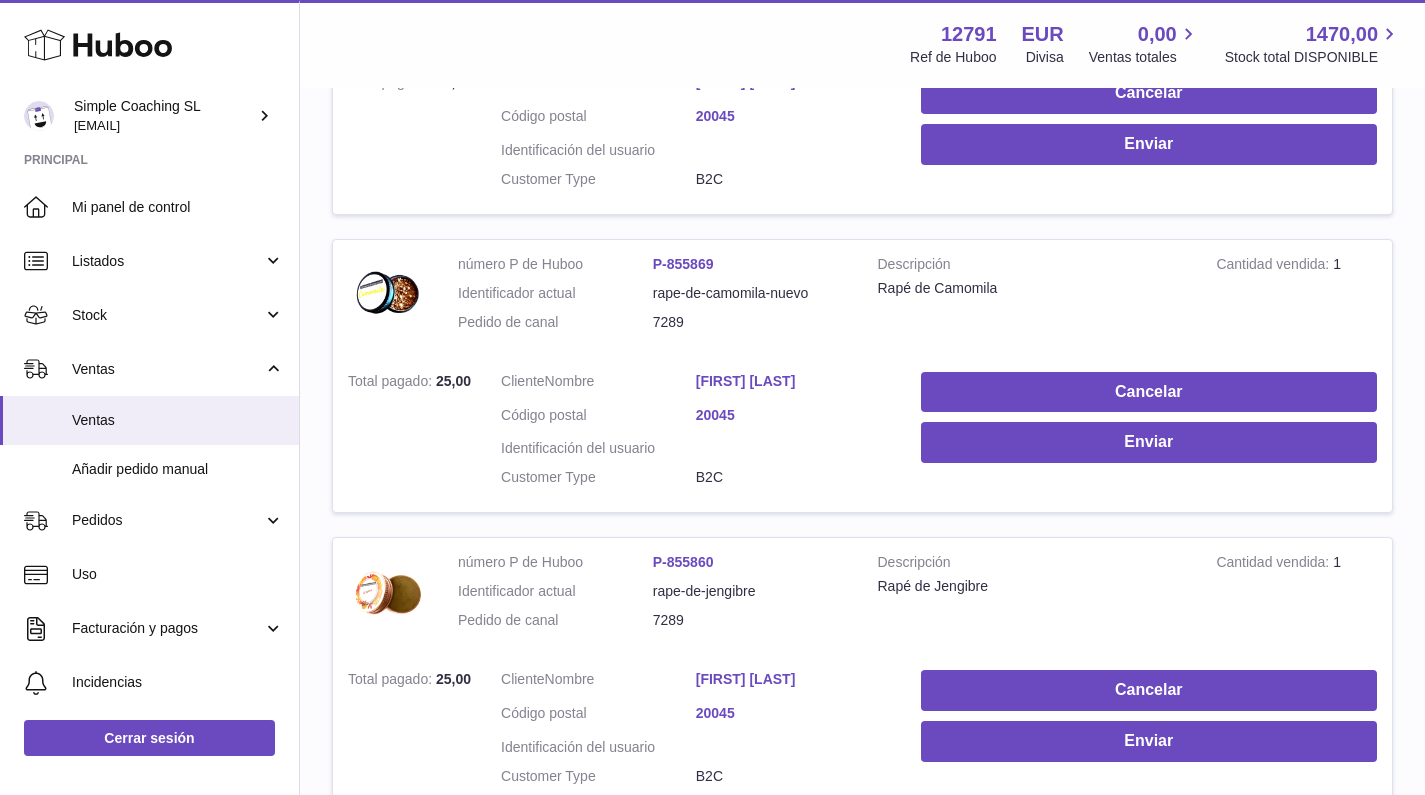 scroll, scrollTop: 1013, scrollLeft: 0, axis: vertical 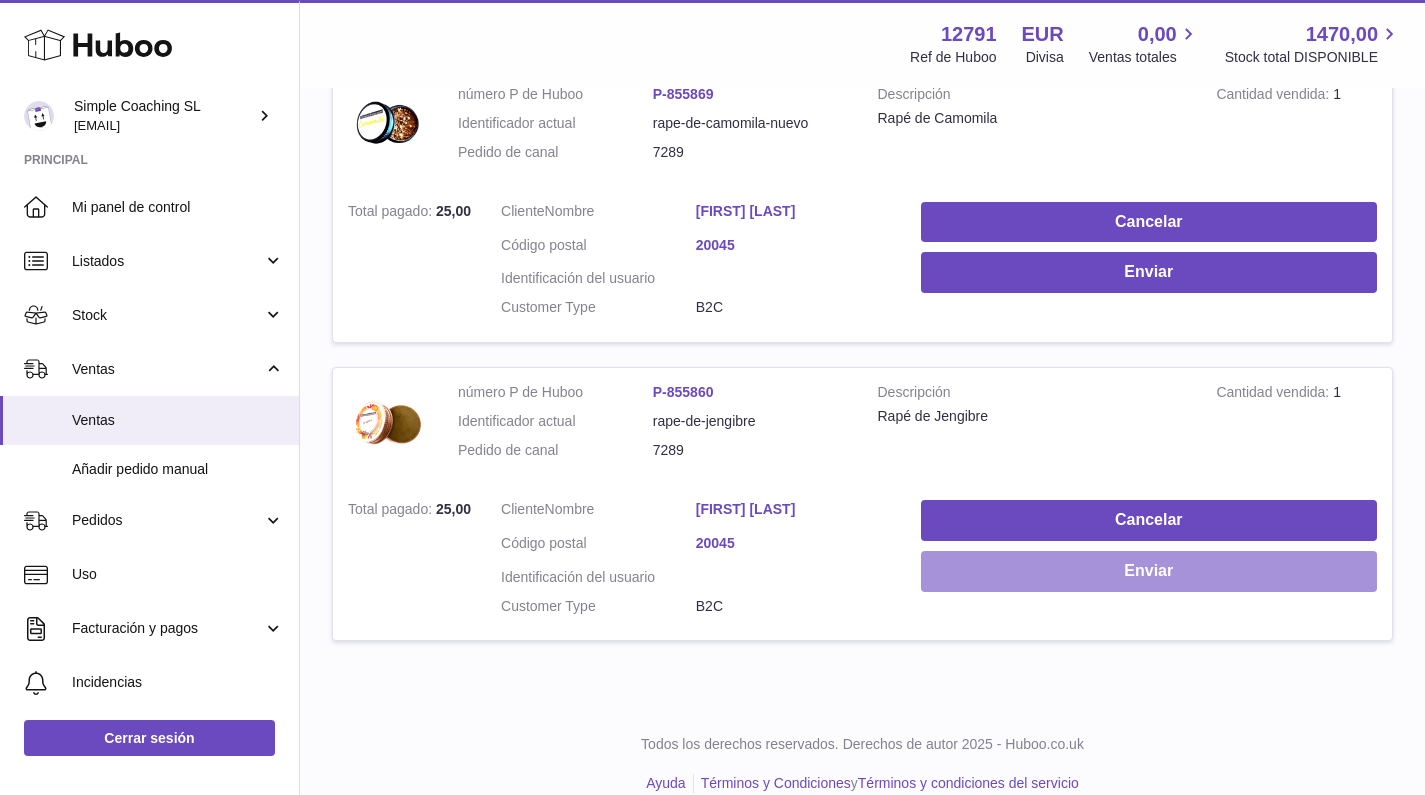 click on "Enviar" at bounding box center (1149, 571) 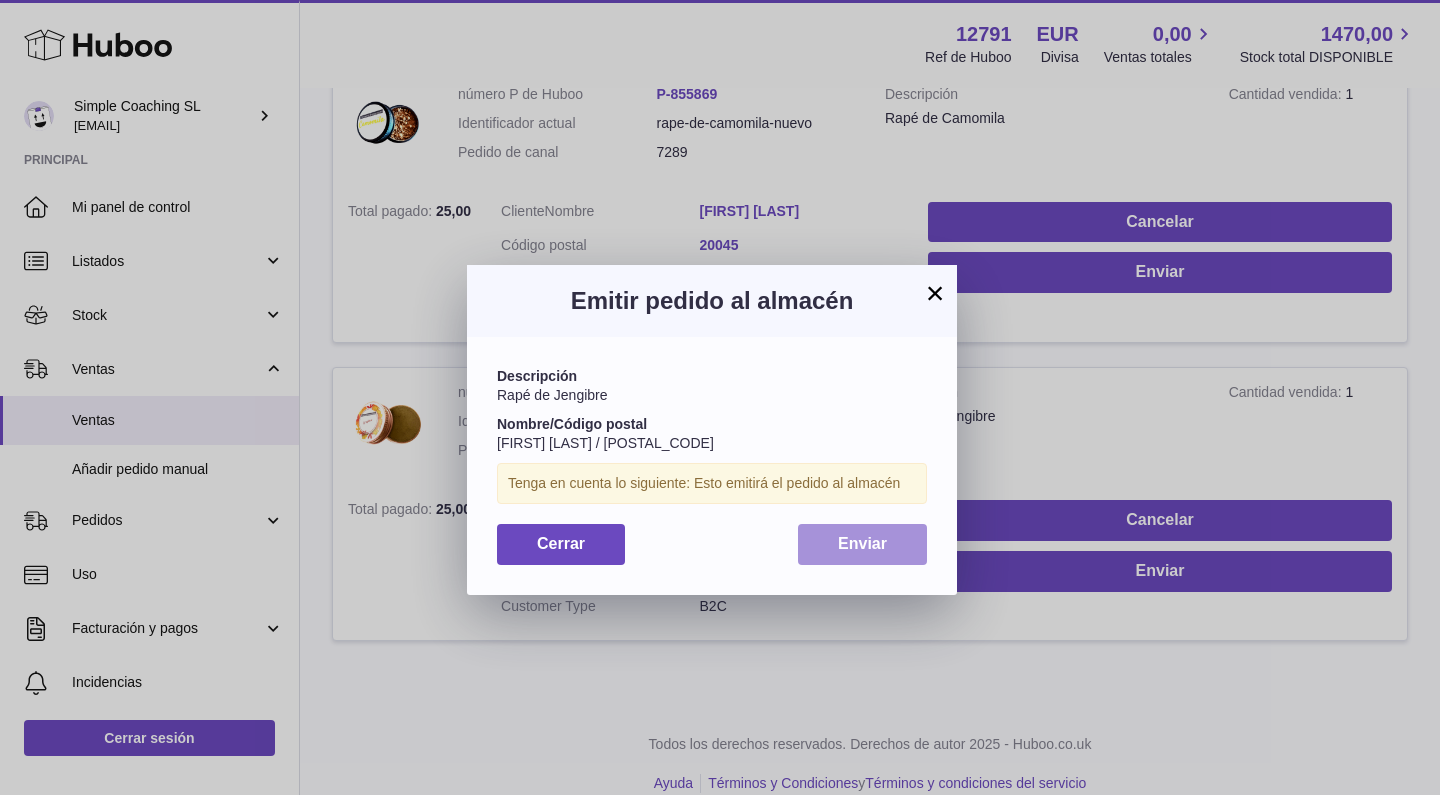 click on "Enviar" at bounding box center (862, 544) 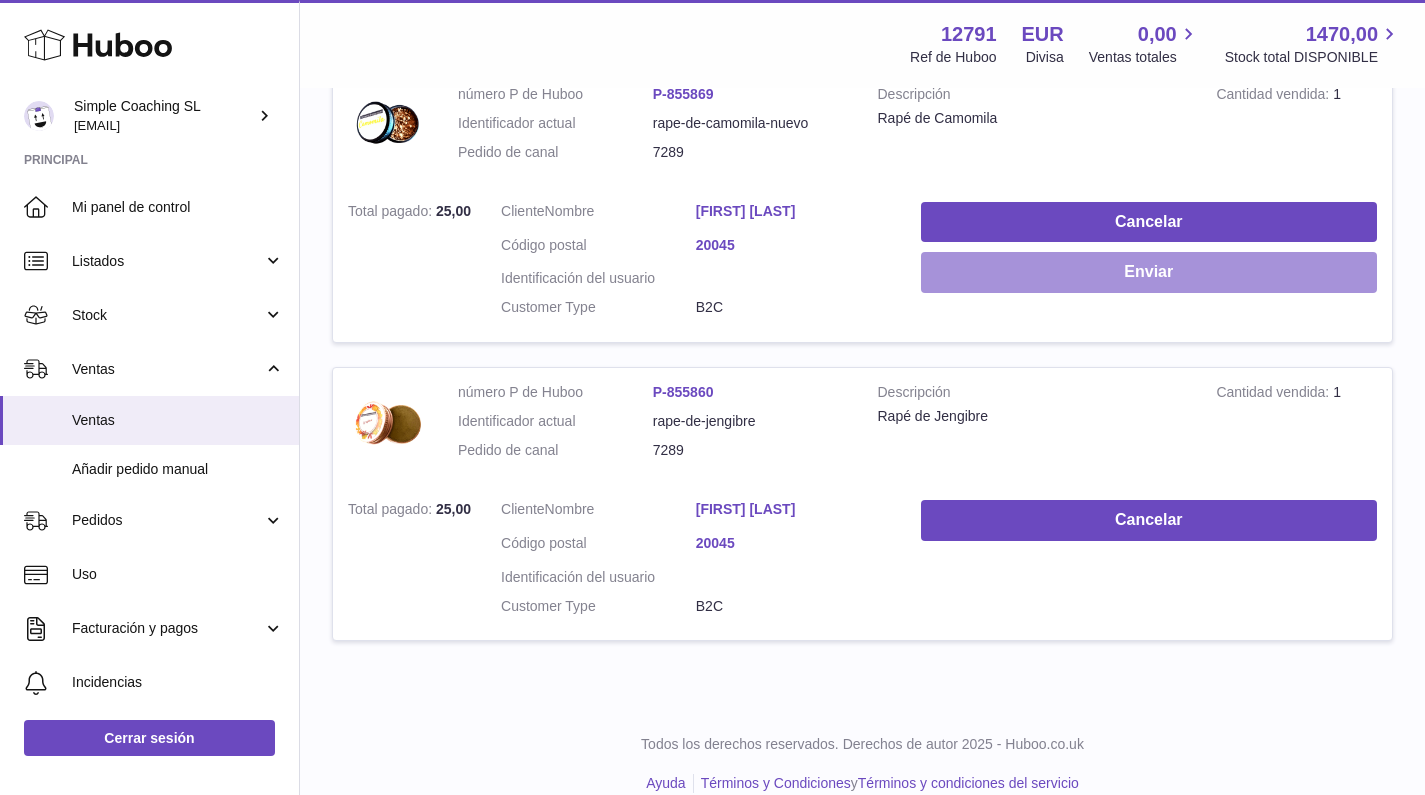 click on "Enviar" at bounding box center [1149, 272] 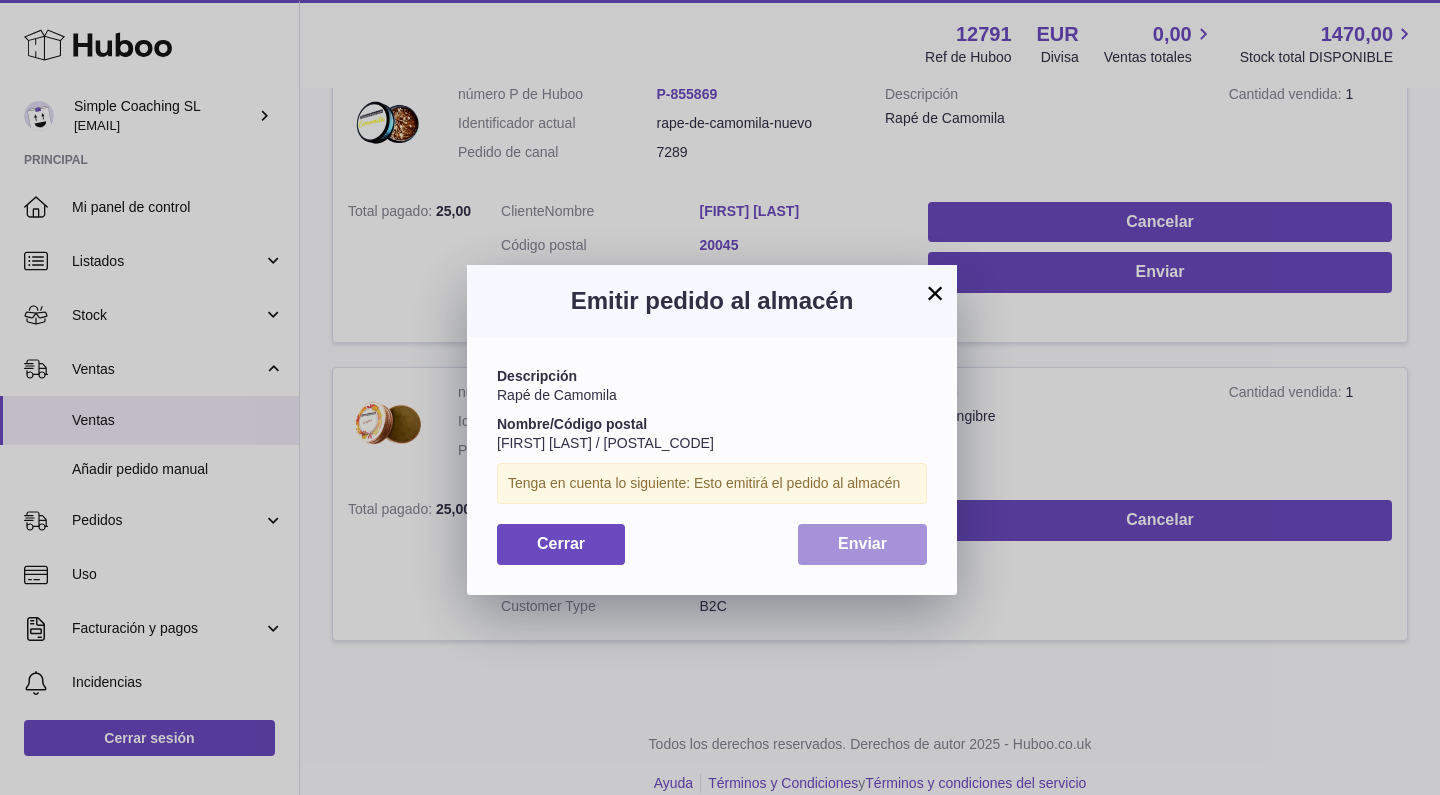 click on "Enviar" at bounding box center (862, 543) 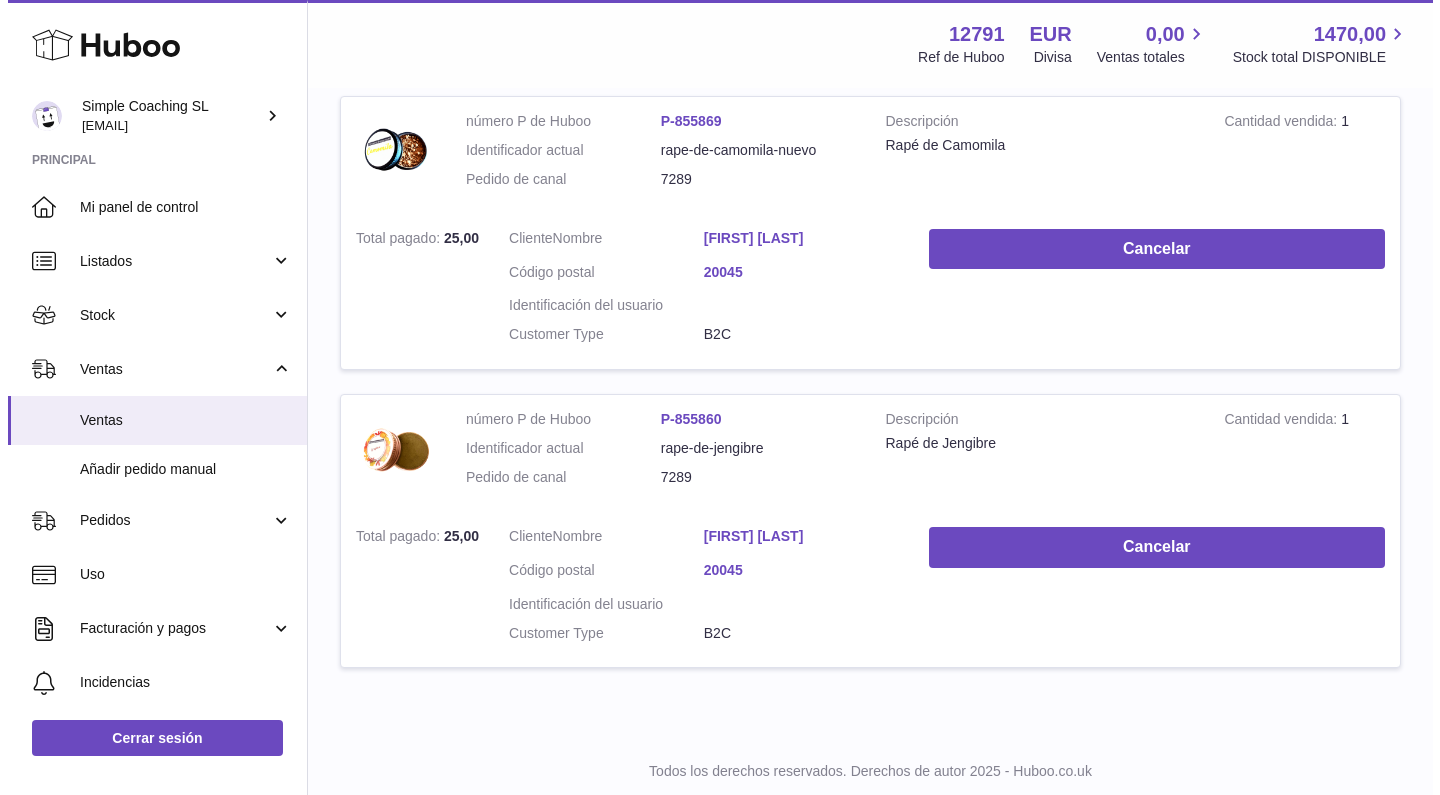 scroll, scrollTop: 772, scrollLeft: 0, axis: vertical 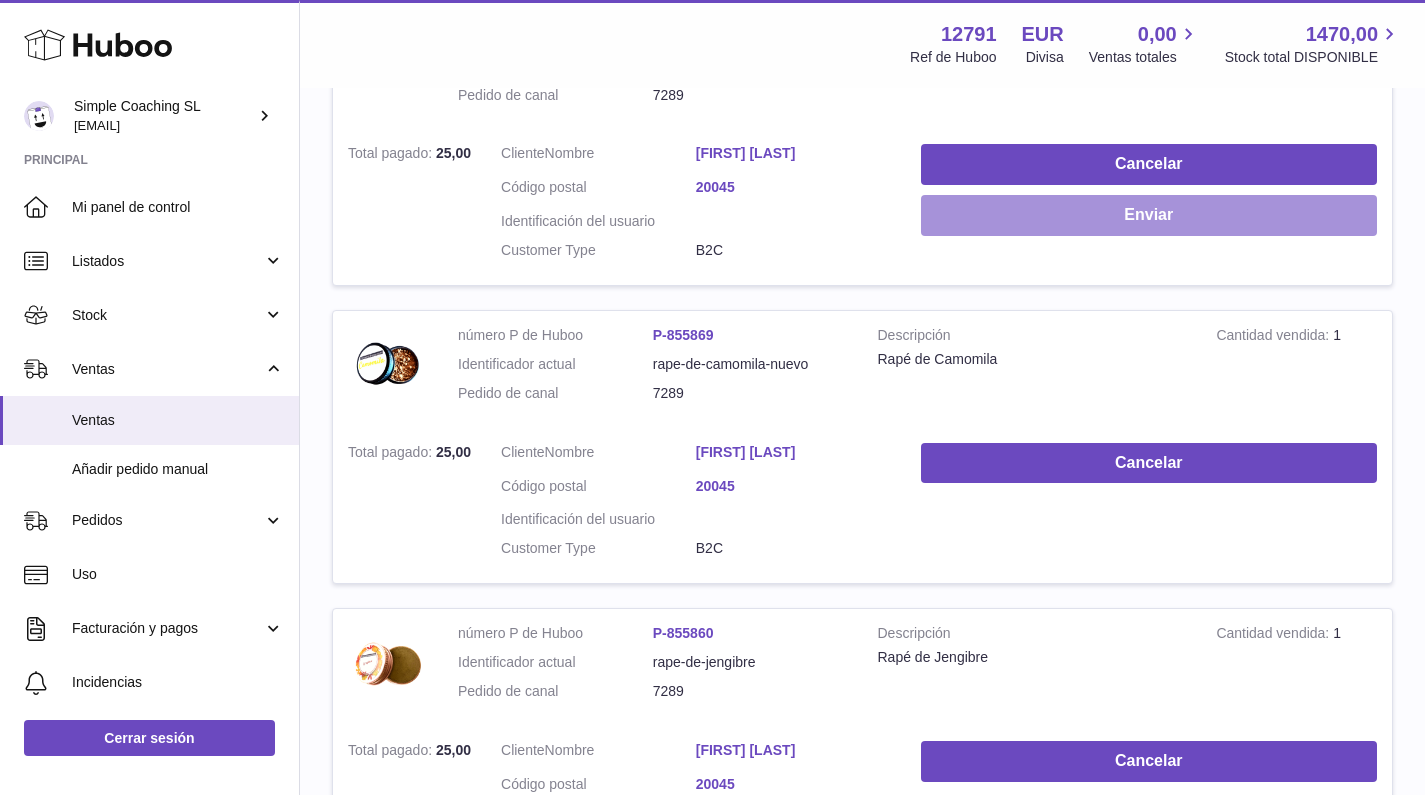 click on "Enviar" at bounding box center (1149, 215) 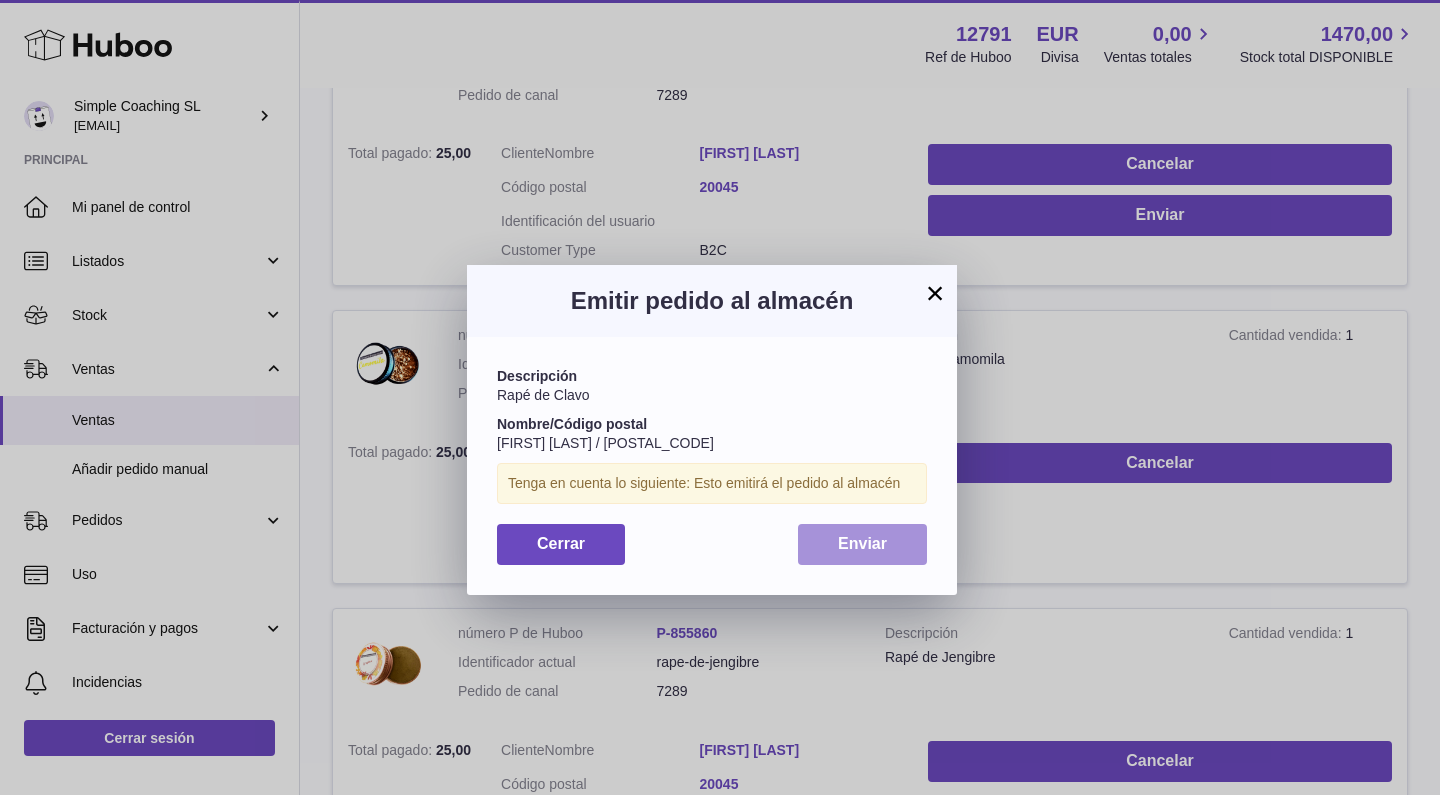 click on "Enviar" at bounding box center (862, 543) 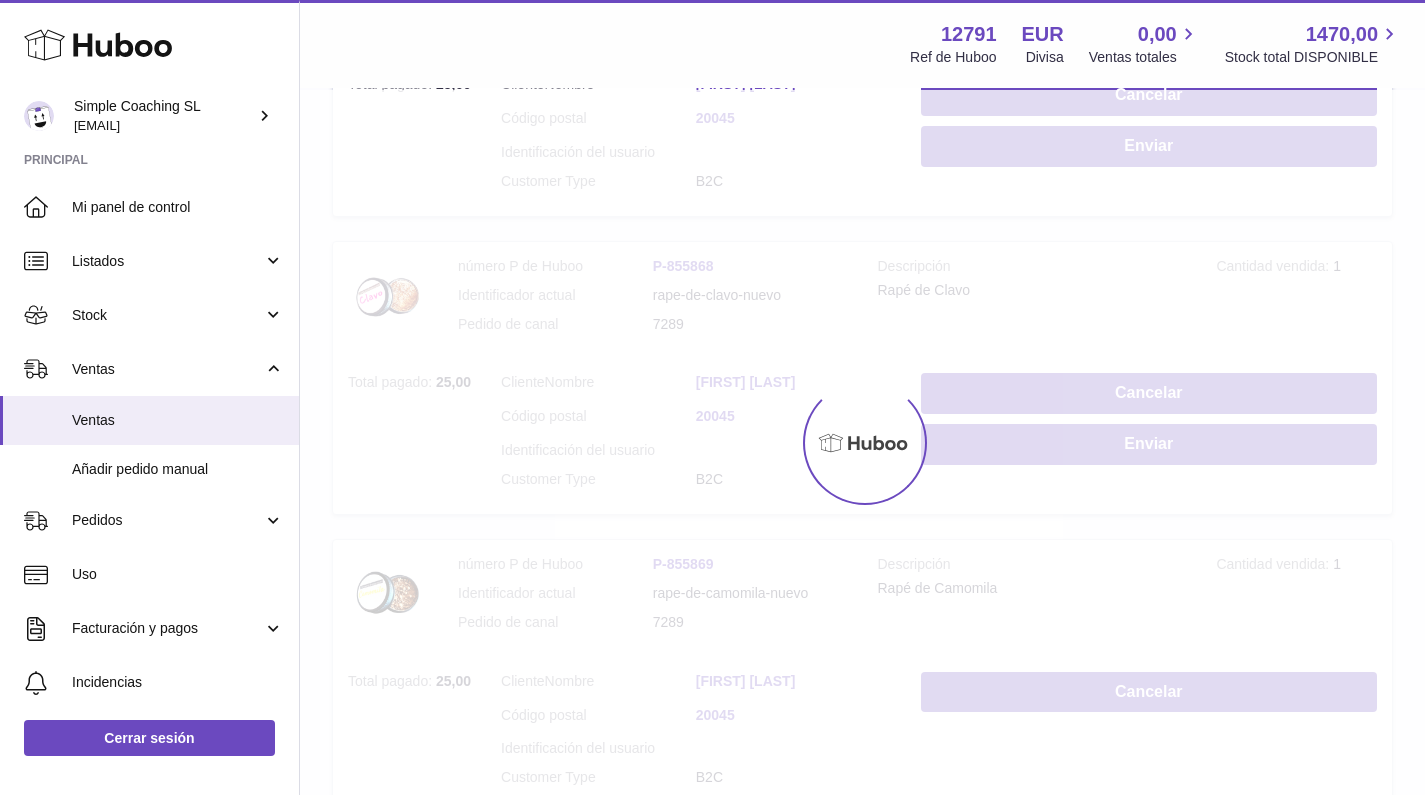 scroll, scrollTop: 252, scrollLeft: 0, axis: vertical 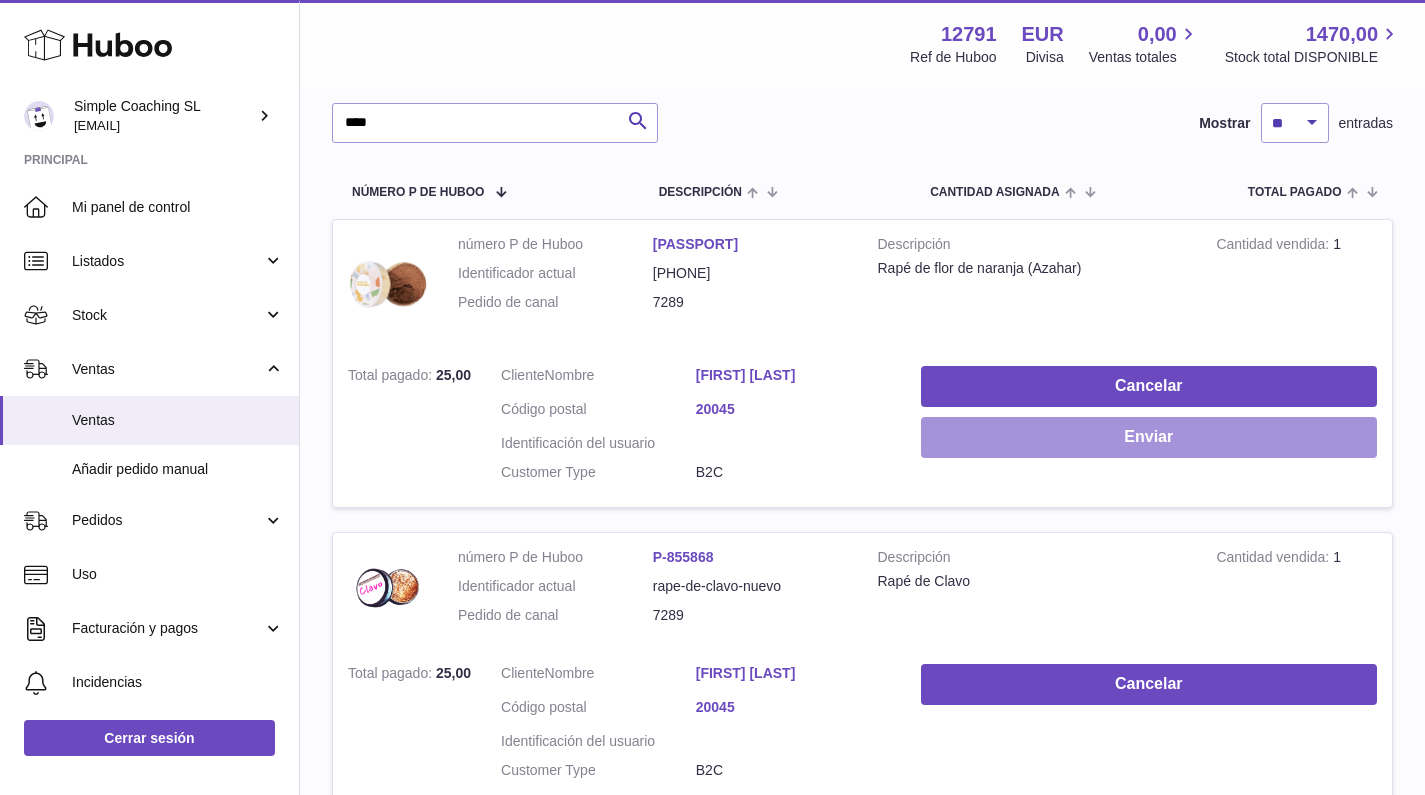 click on "Enviar" at bounding box center (1149, 437) 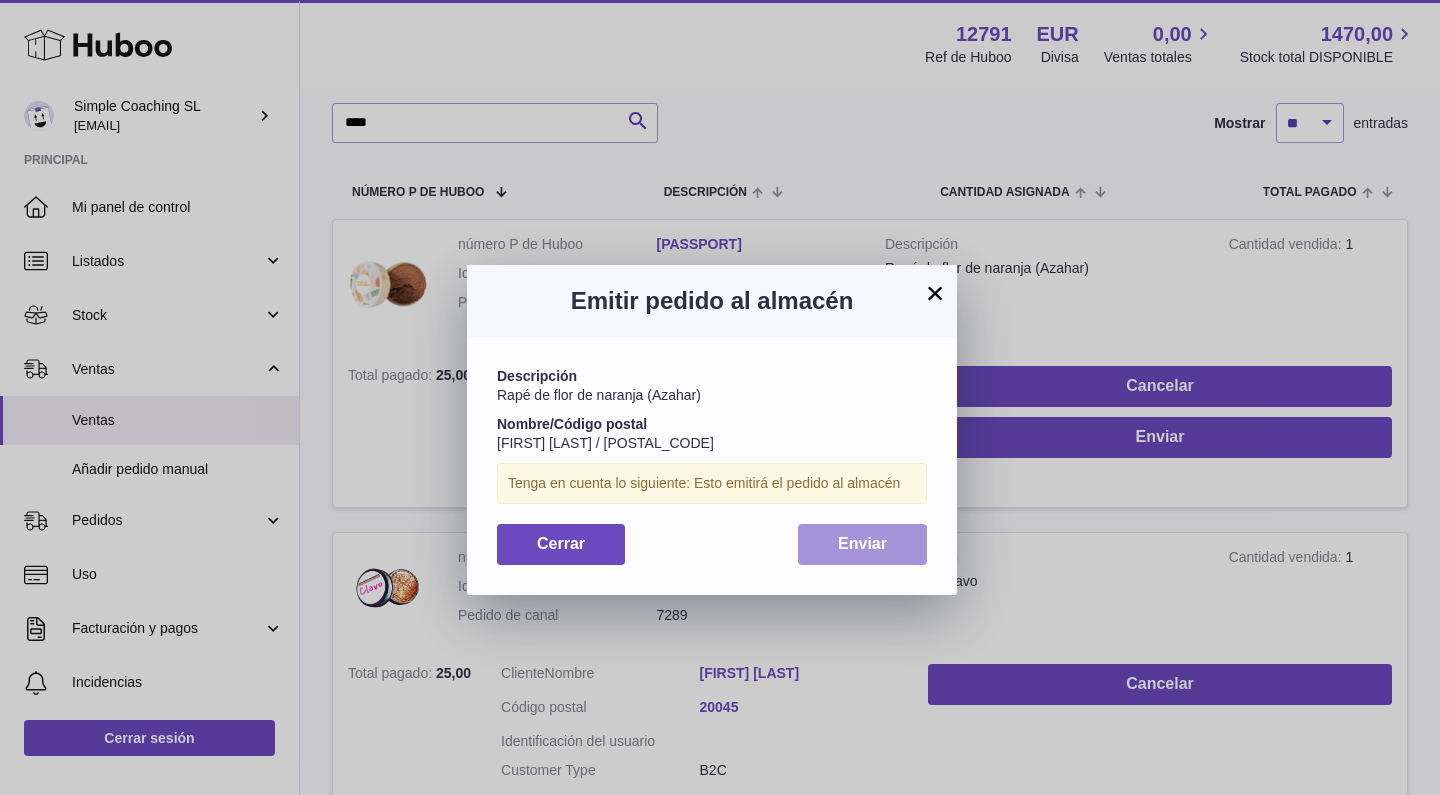 click on "Enviar" at bounding box center [862, 544] 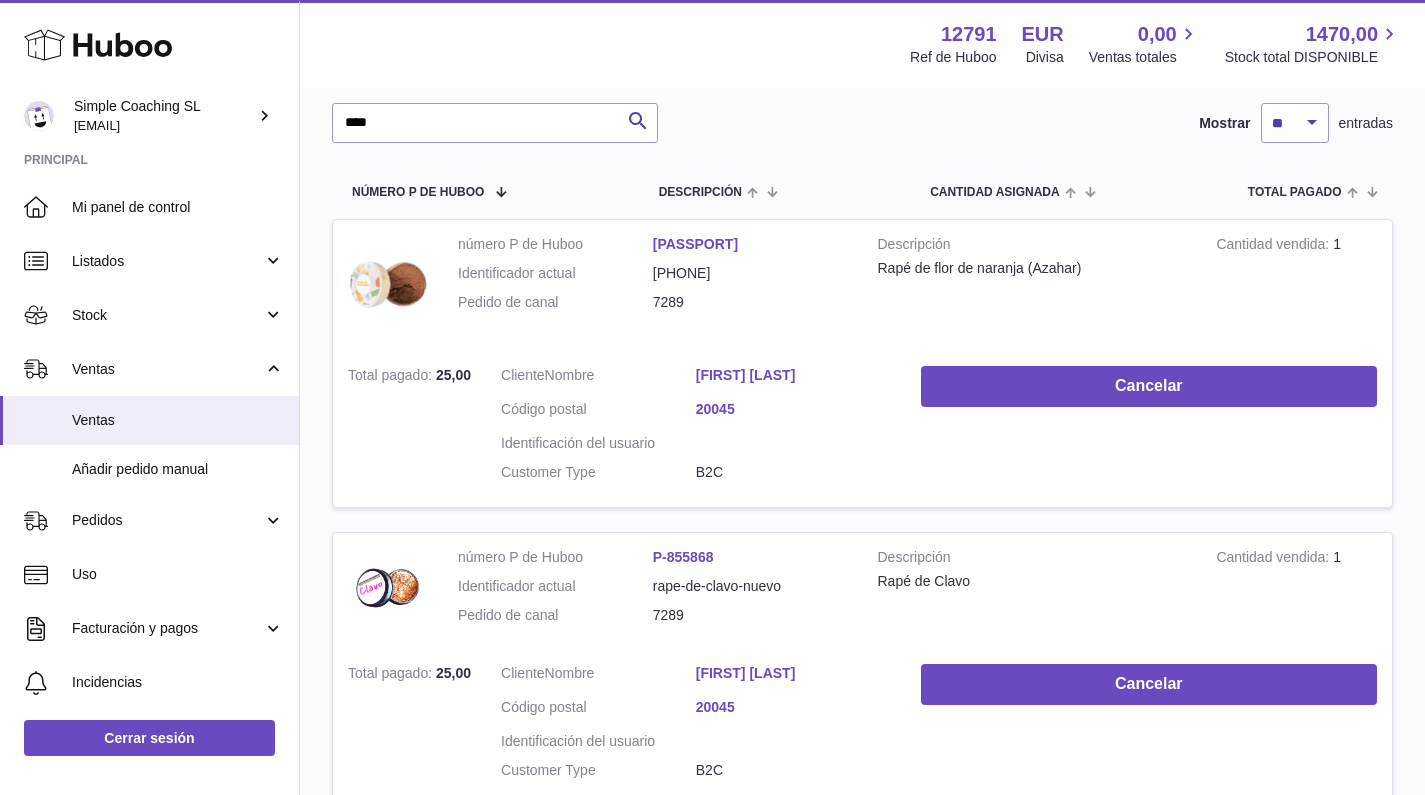 scroll, scrollTop: 0, scrollLeft: 0, axis: both 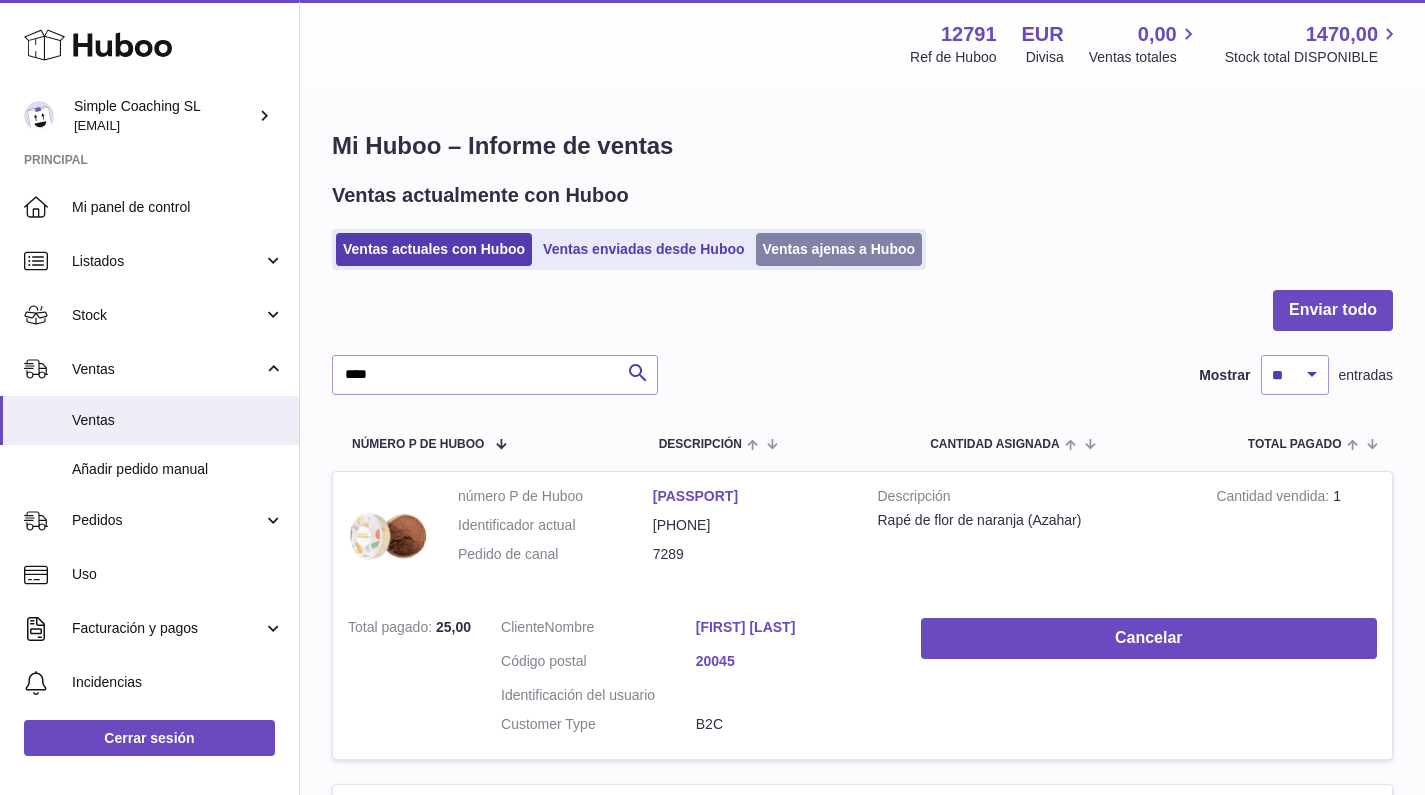 click on "Ventas ajenas a Huboo" at bounding box center [839, 249] 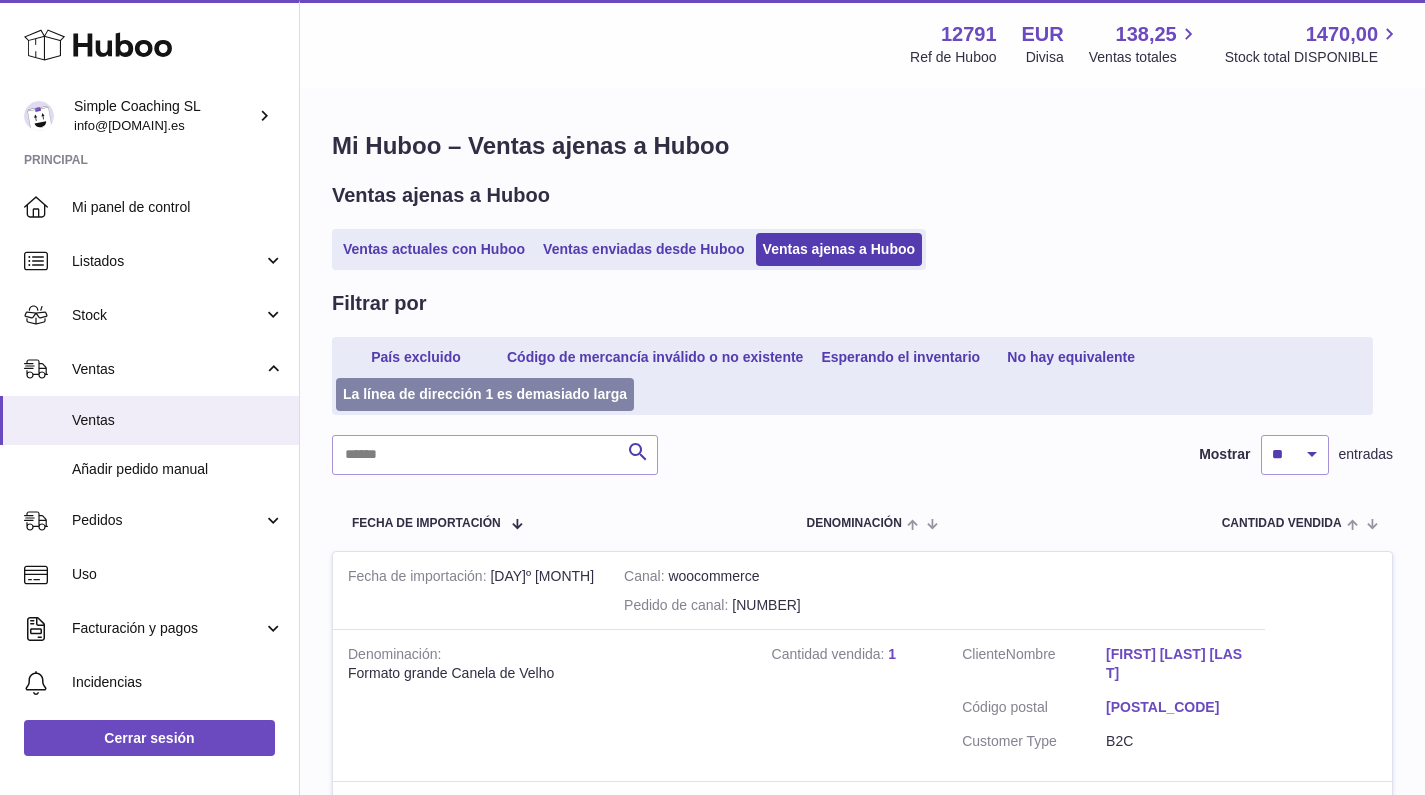 scroll, scrollTop: 0, scrollLeft: 0, axis: both 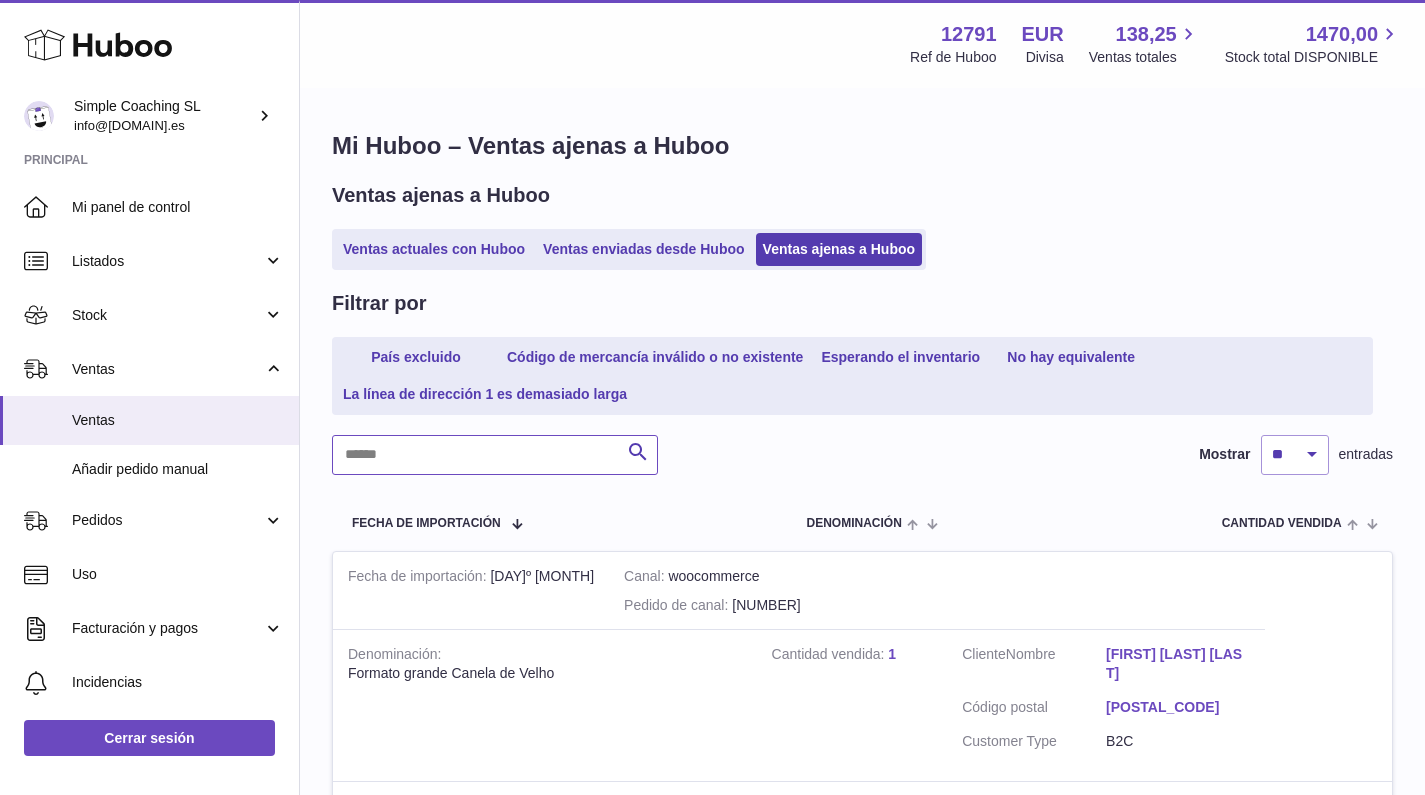 click at bounding box center (495, 455) 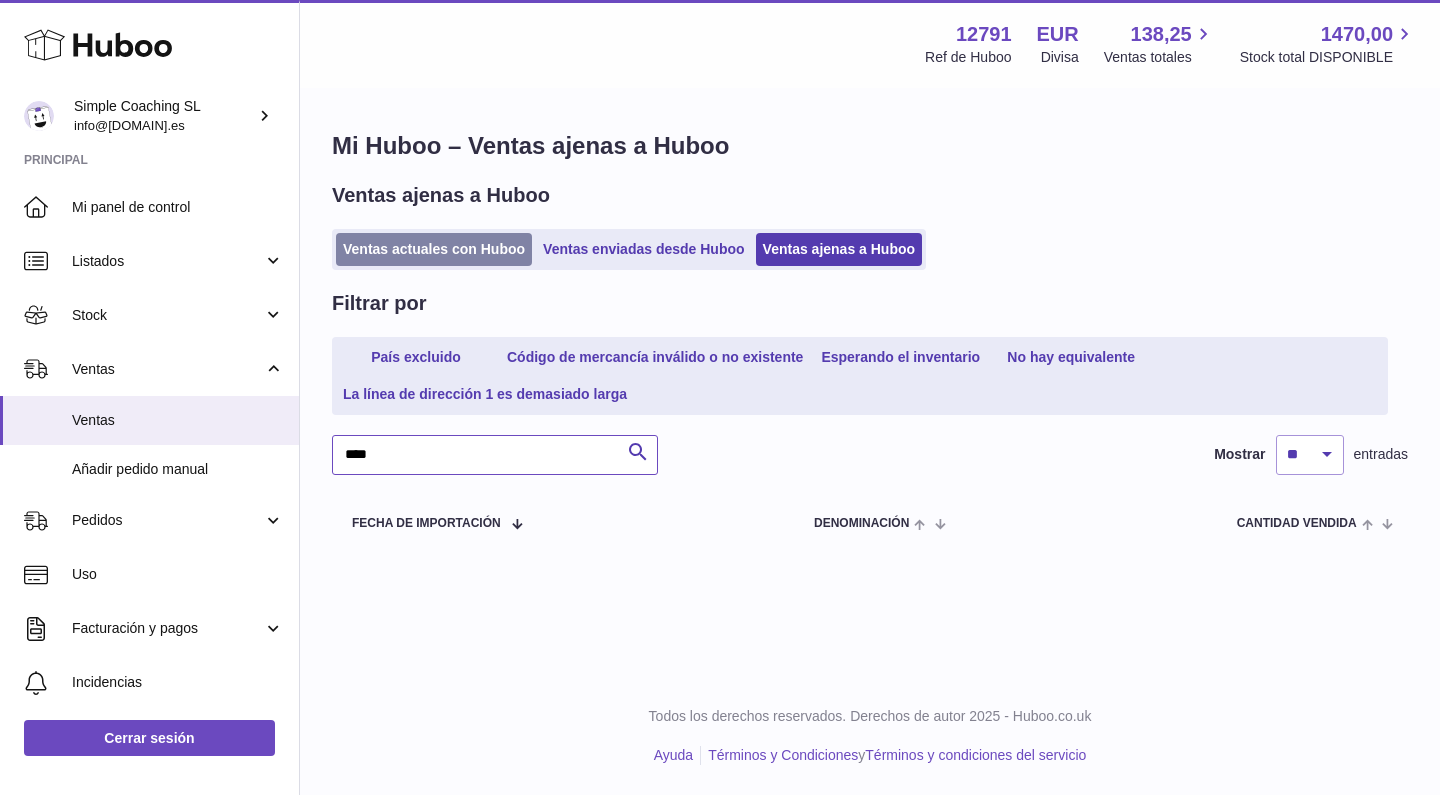 type on "****" 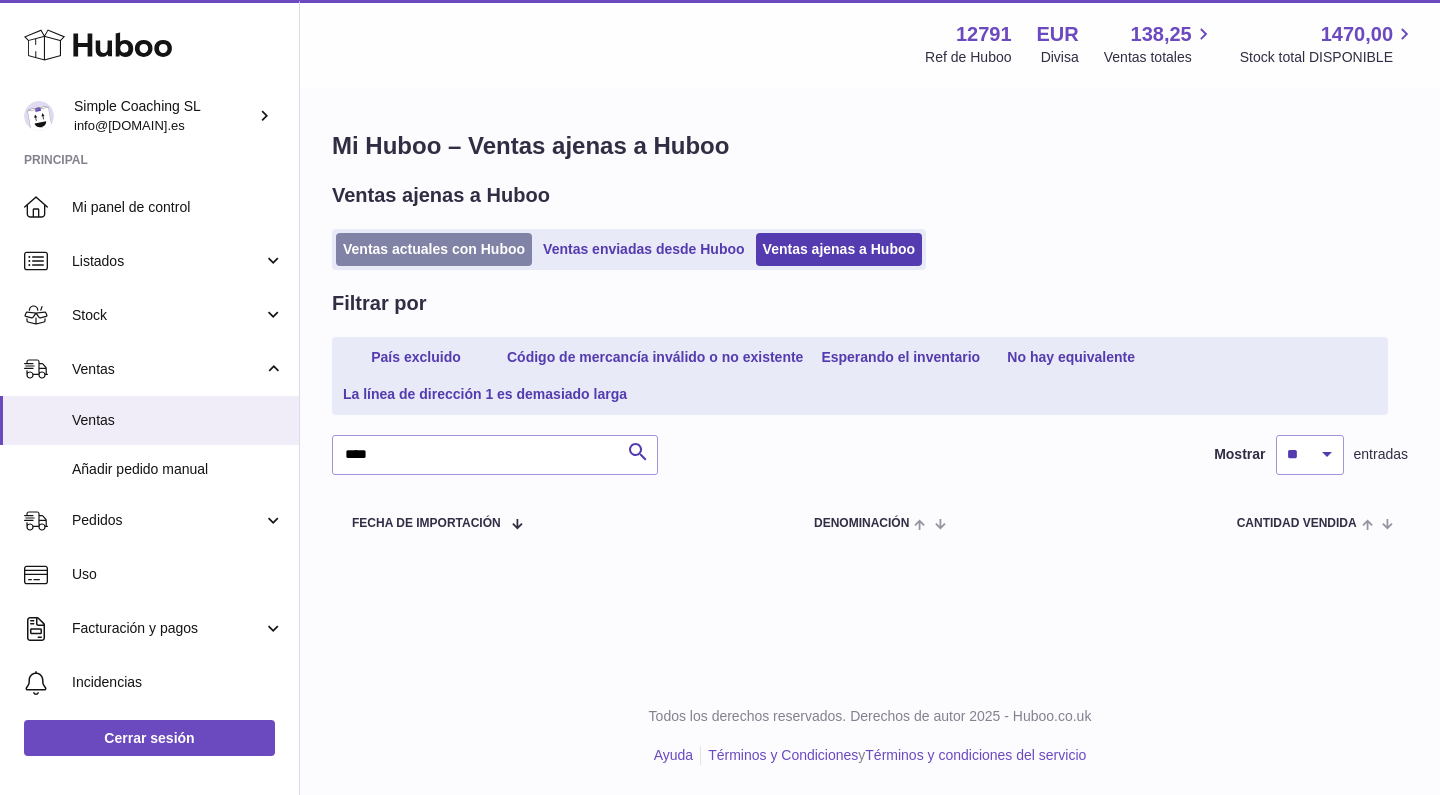 click on "Ventas actuales con Huboo" at bounding box center [434, 249] 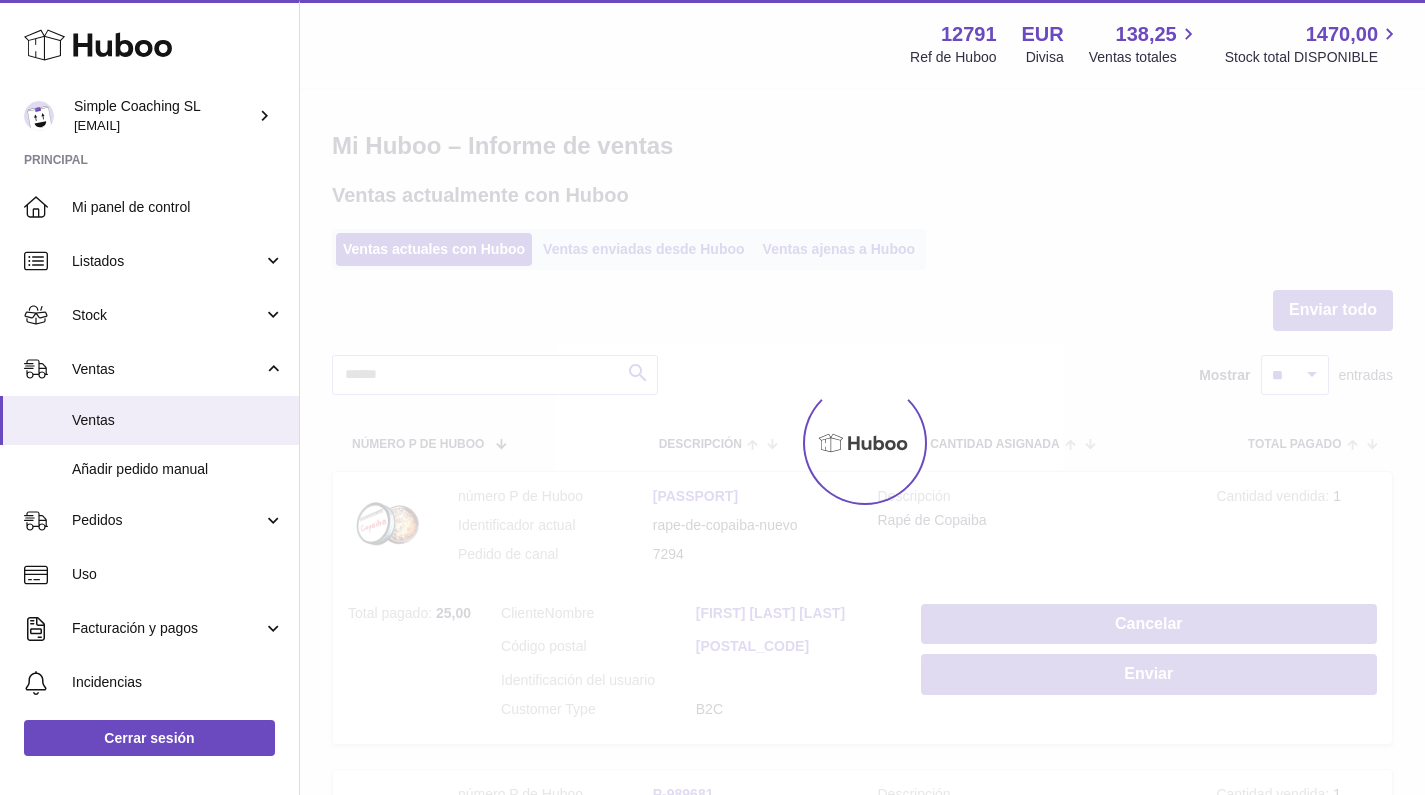 scroll, scrollTop: 0, scrollLeft: 0, axis: both 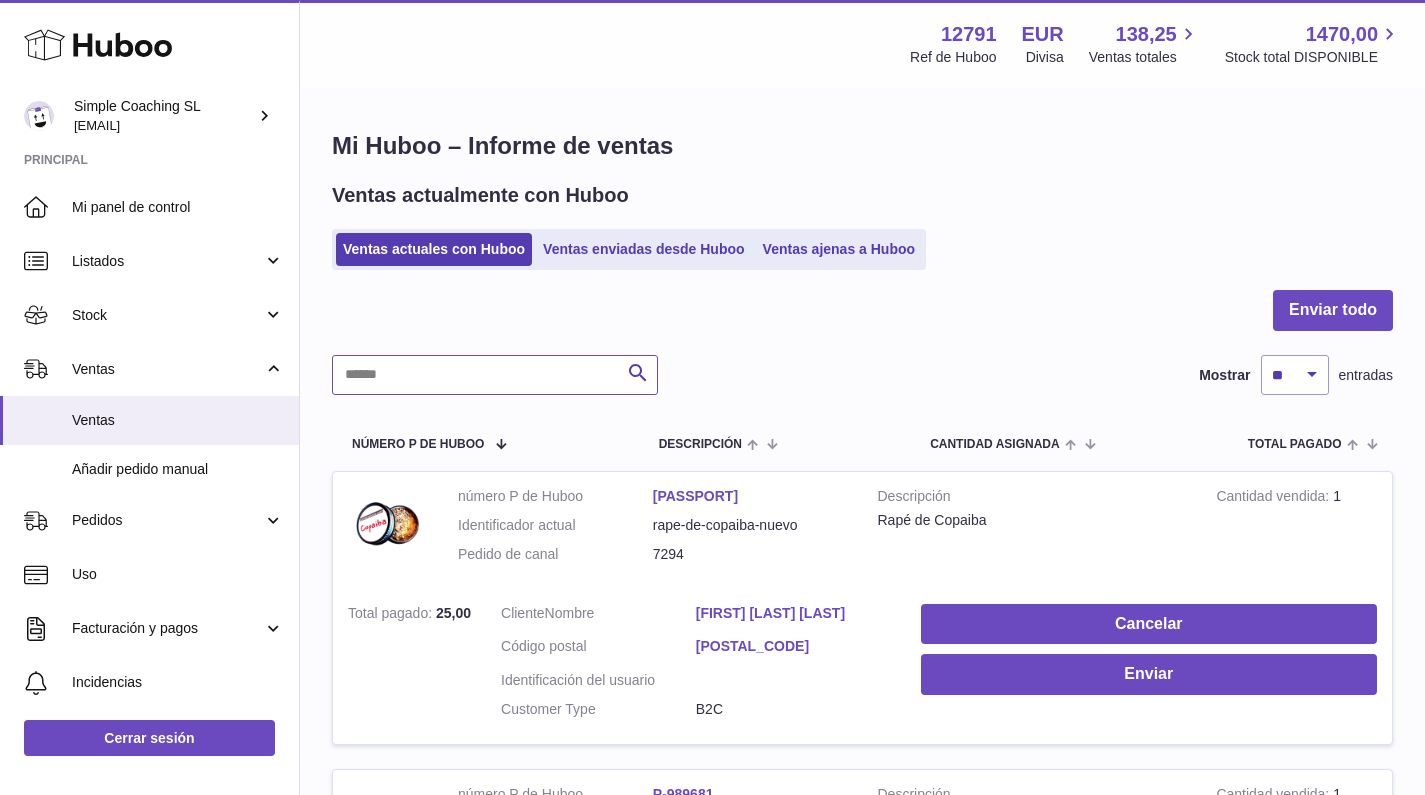 click at bounding box center [495, 375] 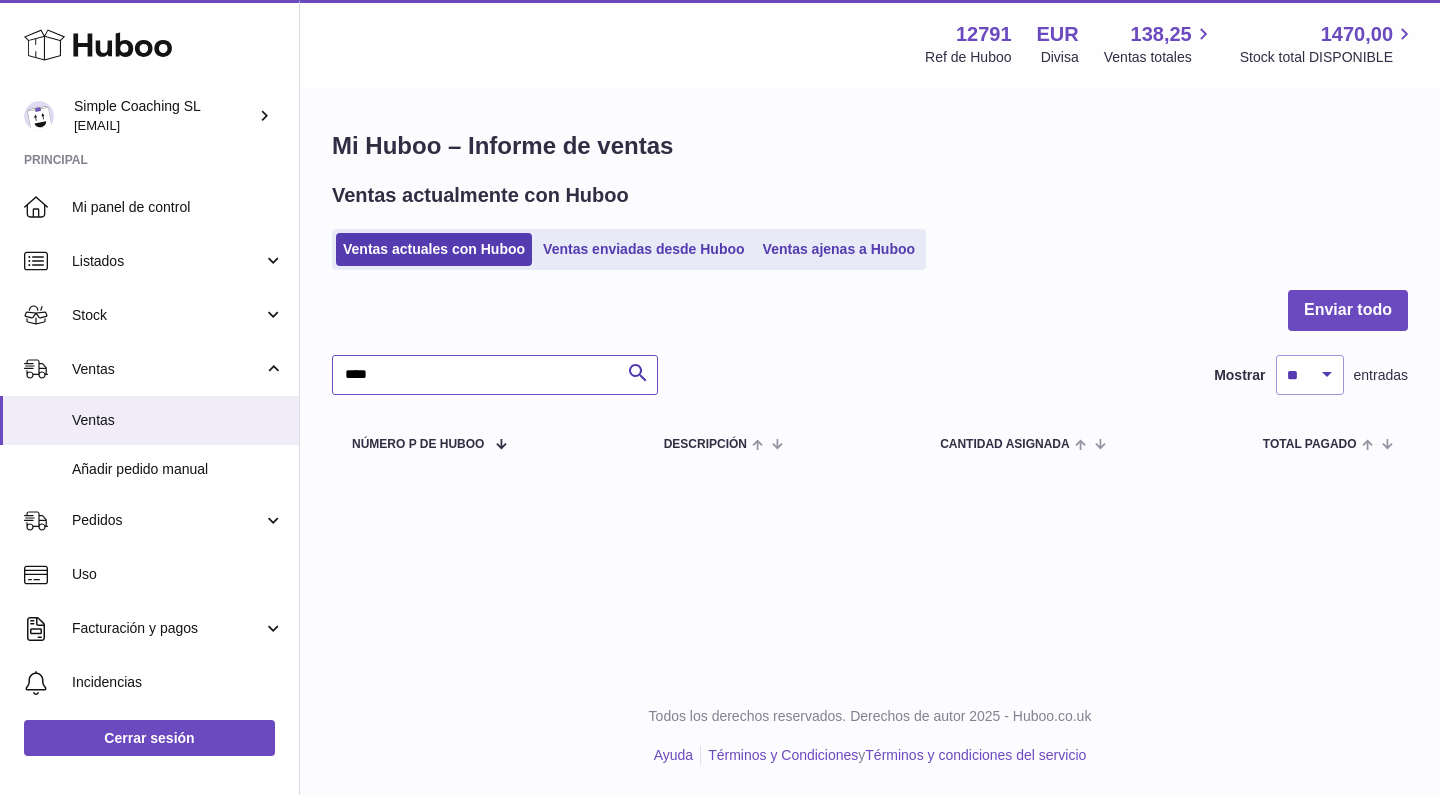 type on "****" 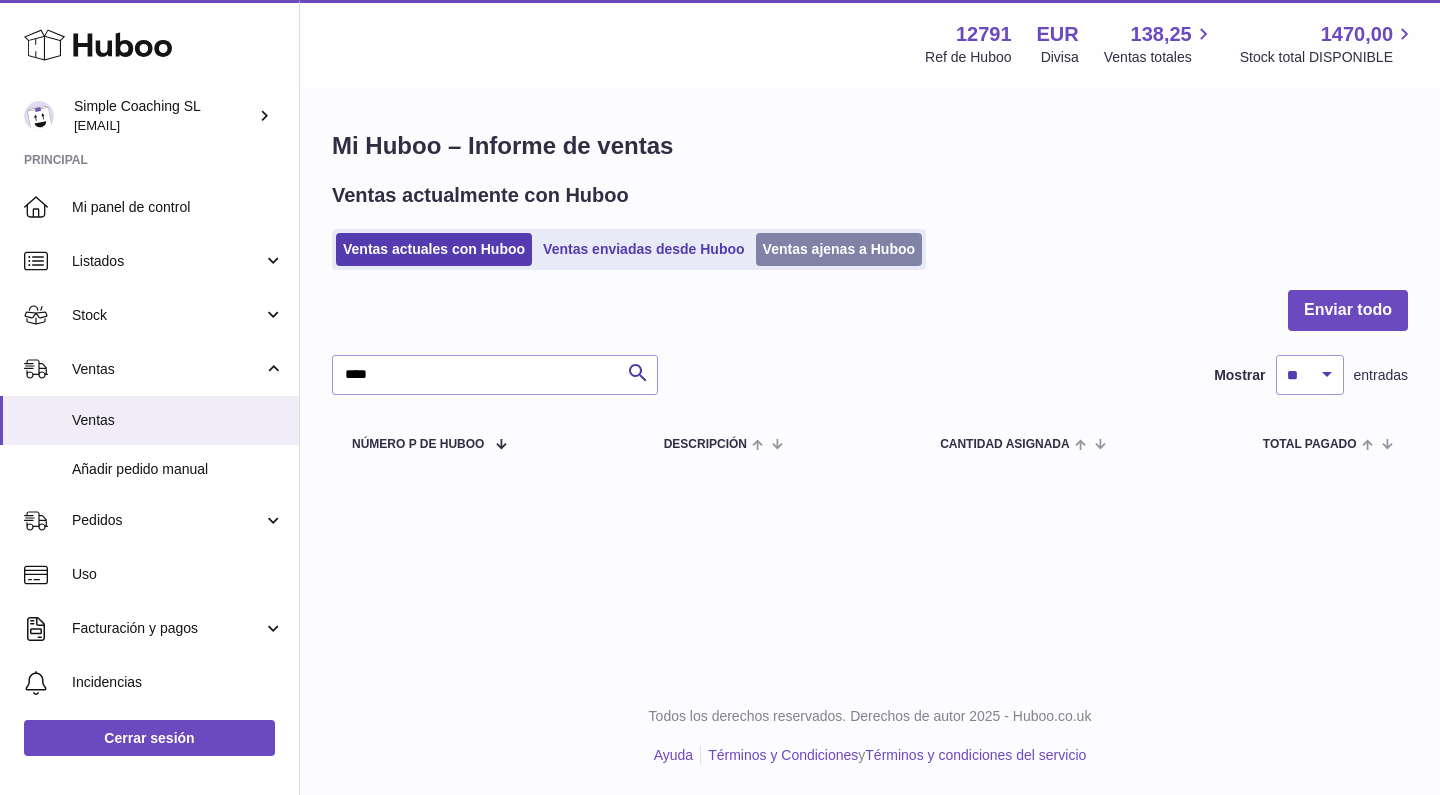 drag, startPoint x: 900, startPoint y: 228, endPoint x: 878, endPoint y: 253, distance: 33.30165 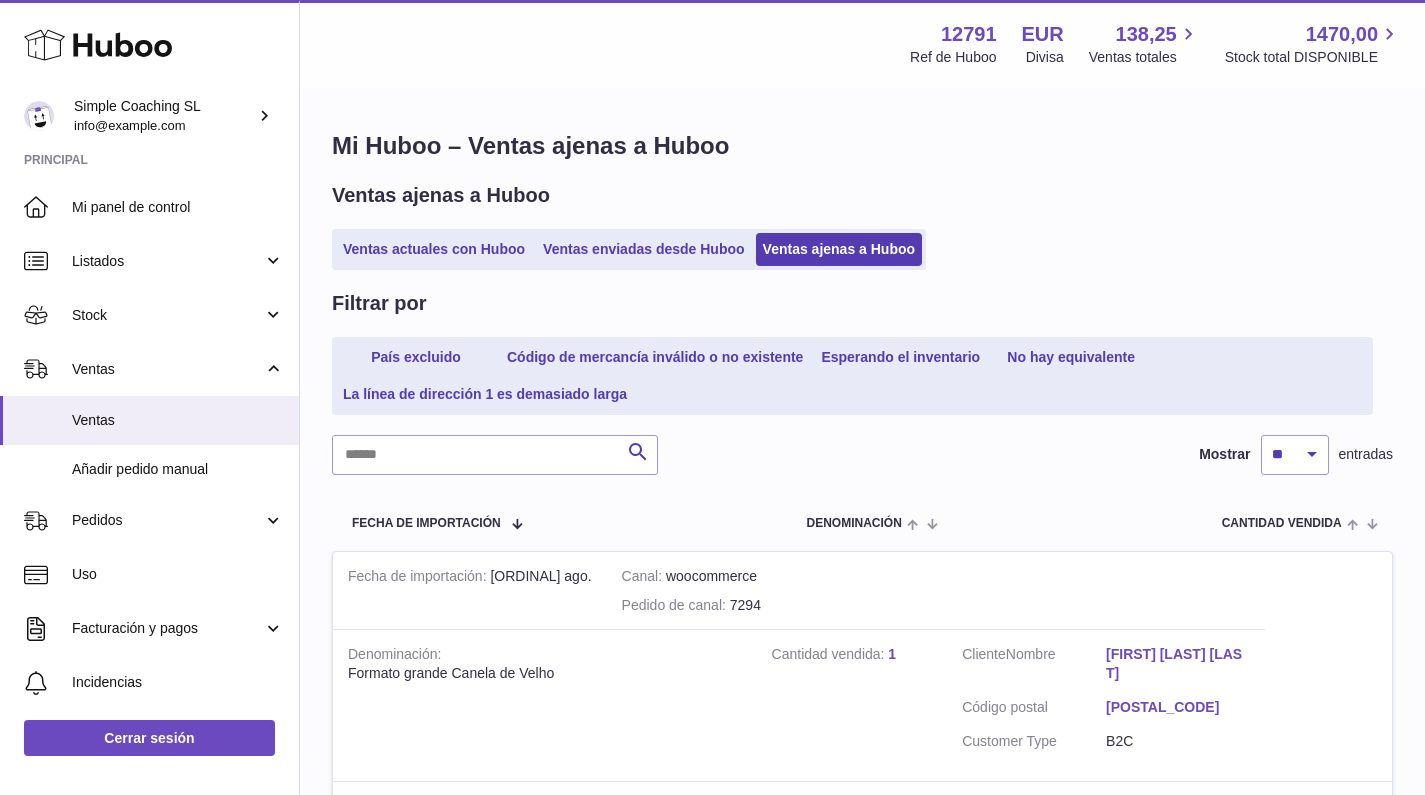 scroll, scrollTop: 0, scrollLeft: 0, axis: both 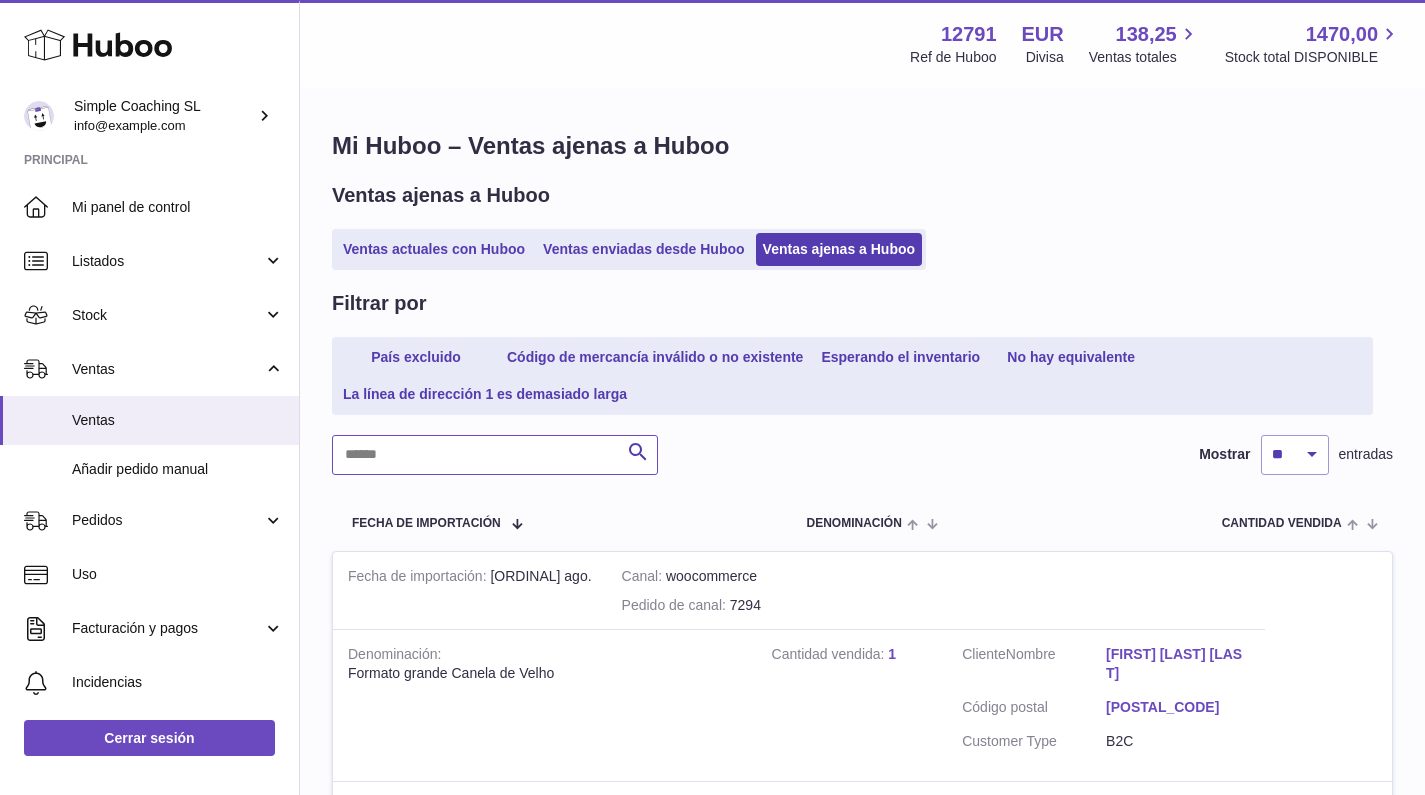 click at bounding box center [495, 455] 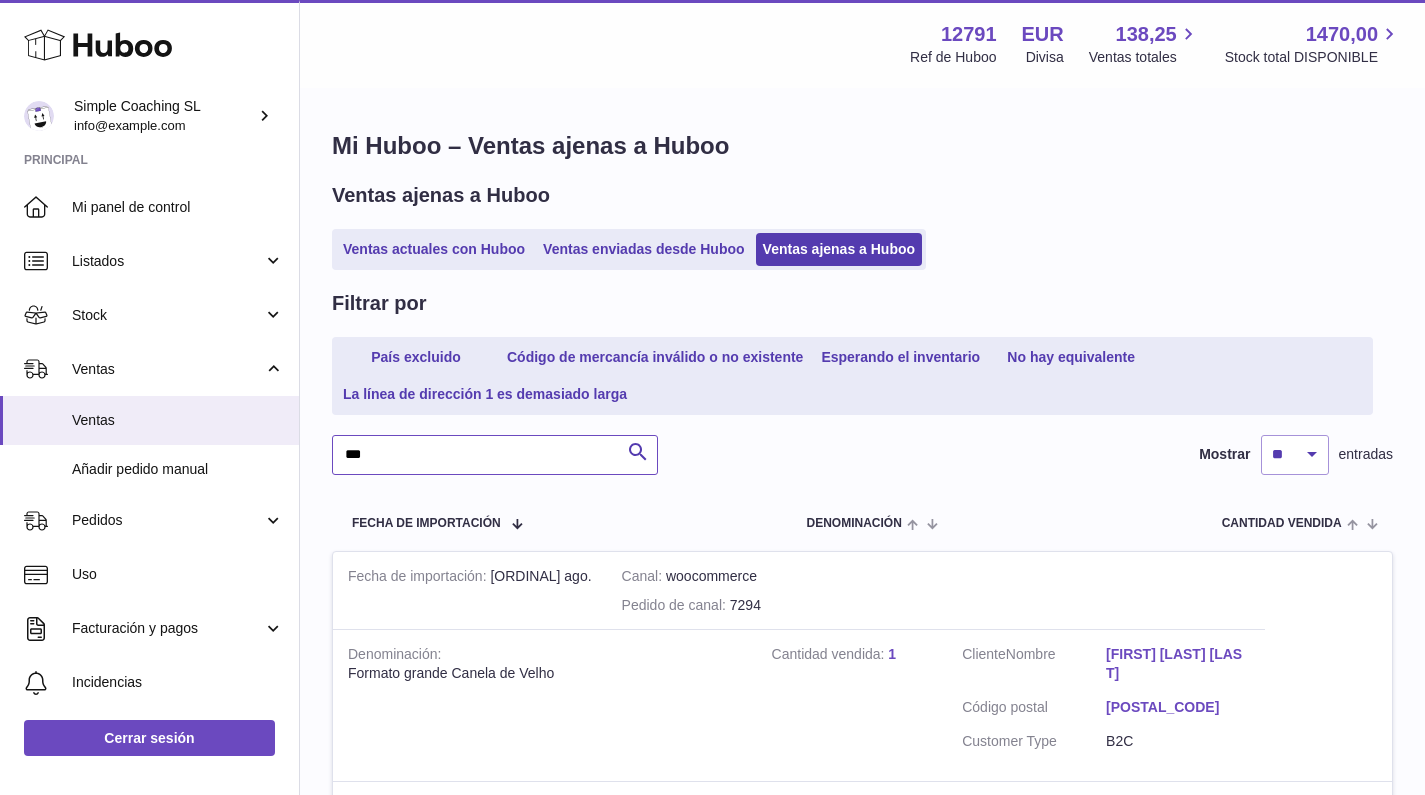 type on "****" 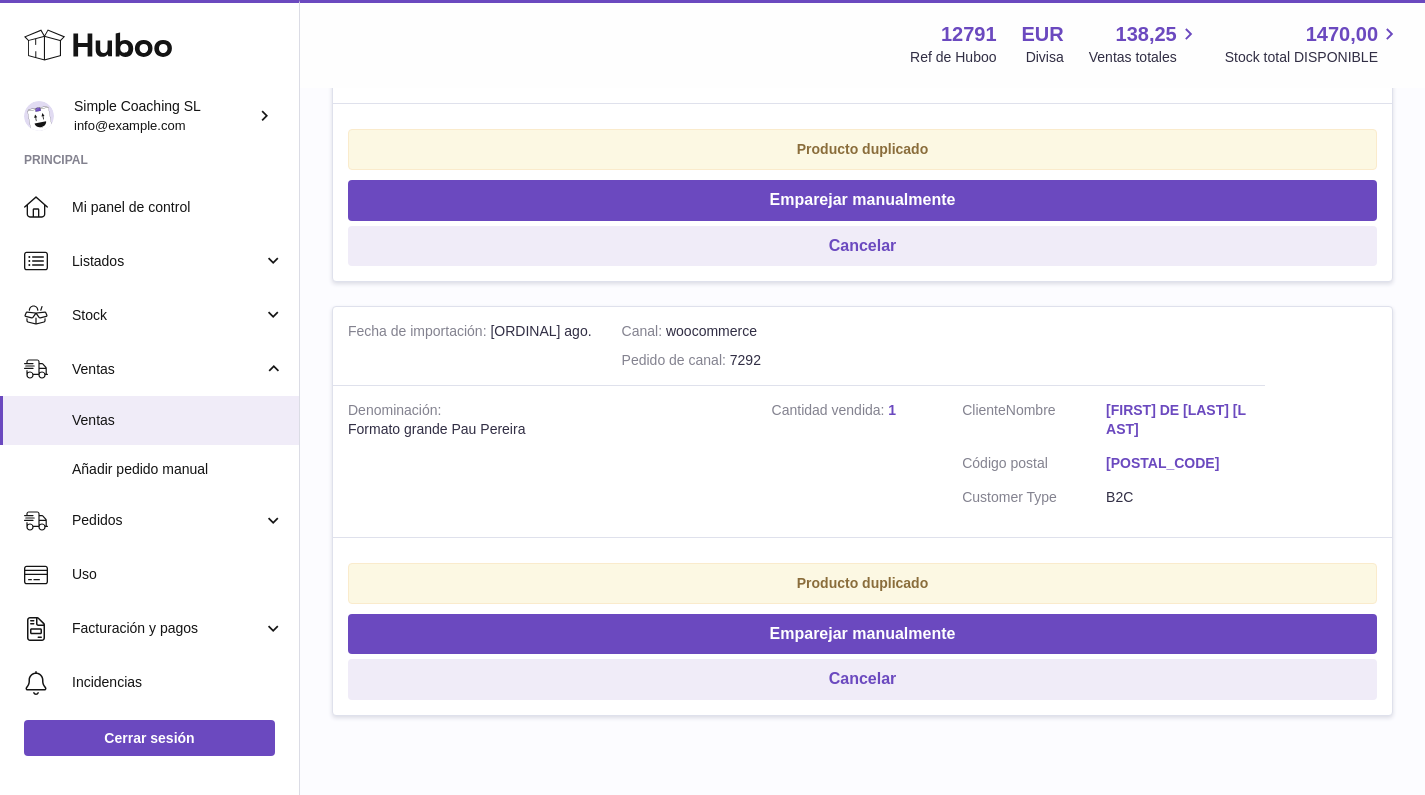 scroll, scrollTop: 421, scrollLeft: 0, axis: vertical 